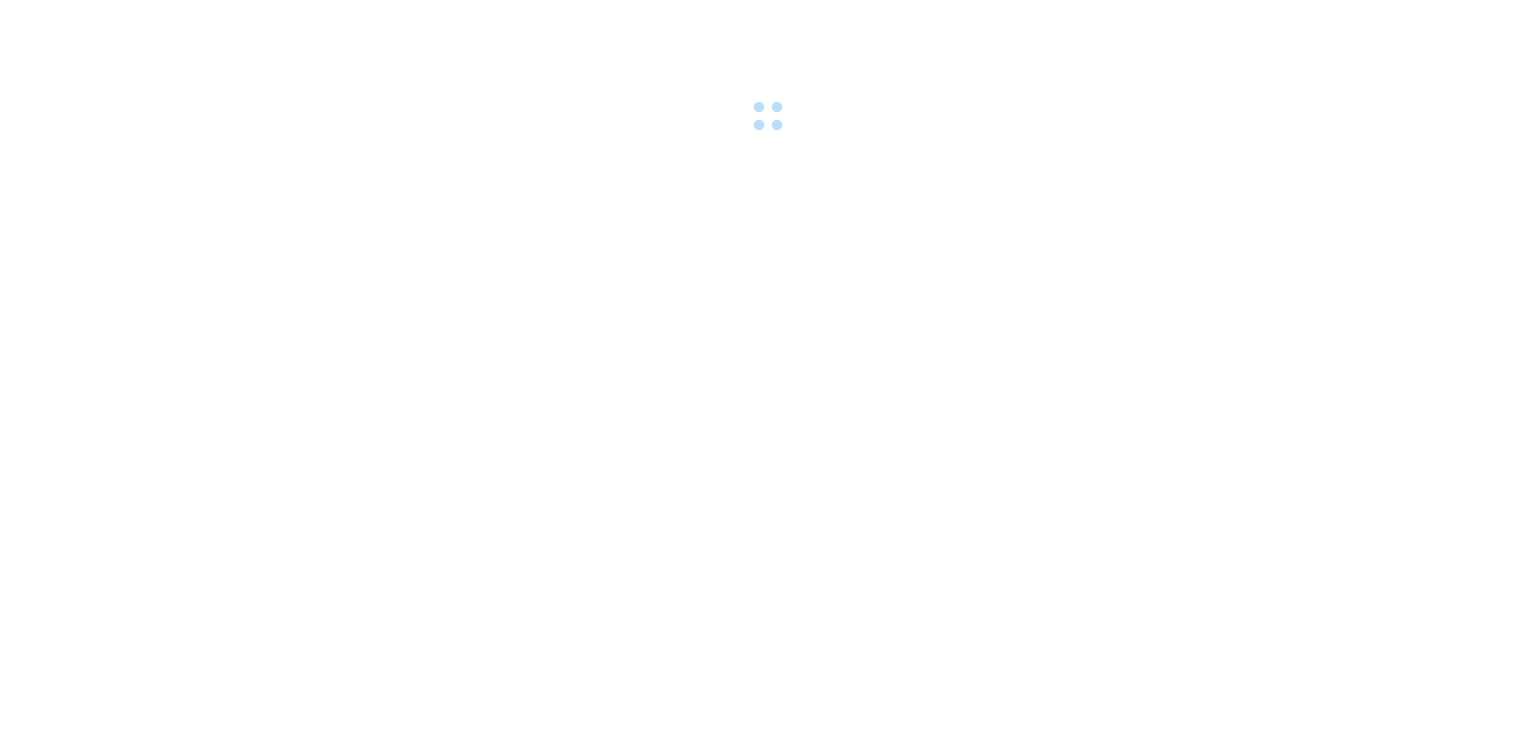 scroll, scrollTop: 0, scrollLeft: 0, axis: both 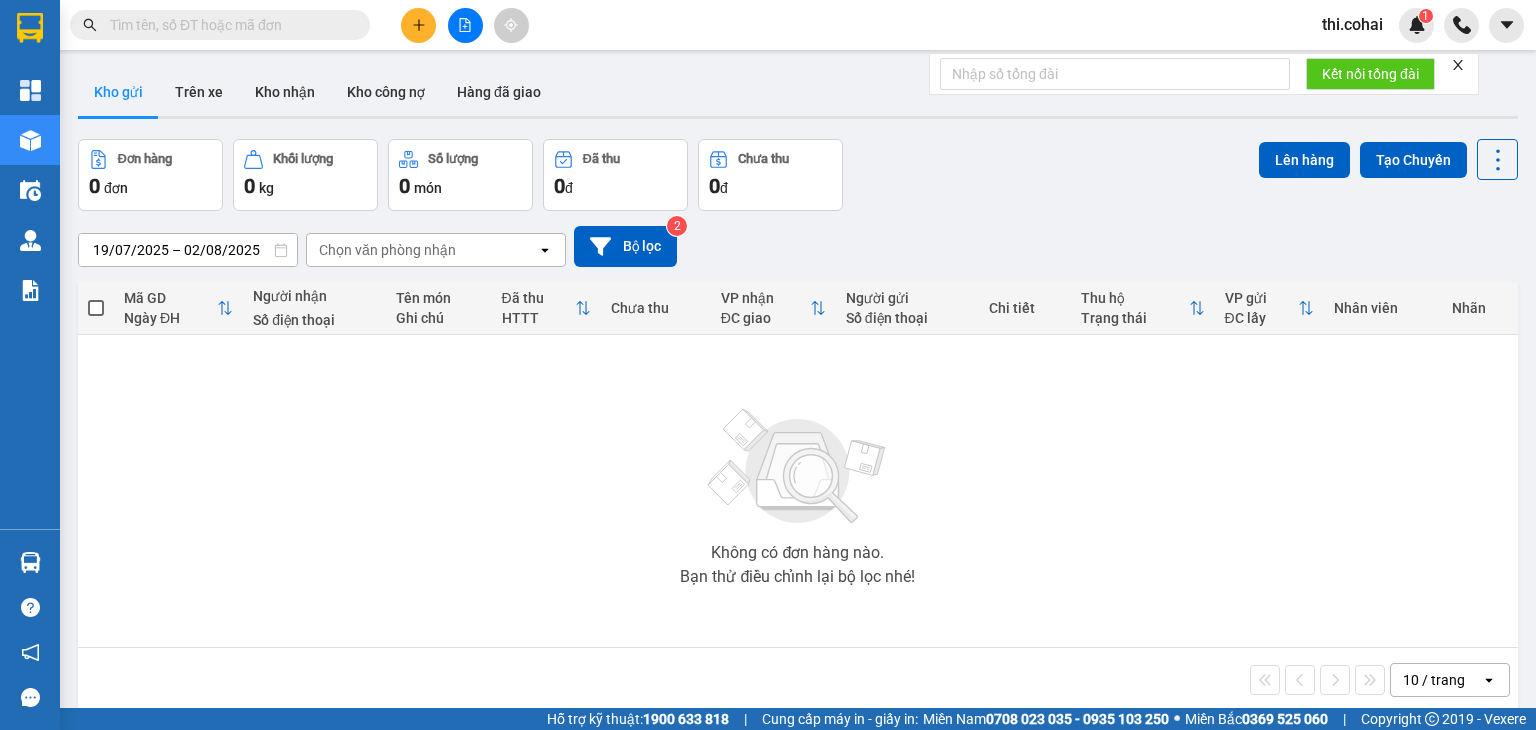 click 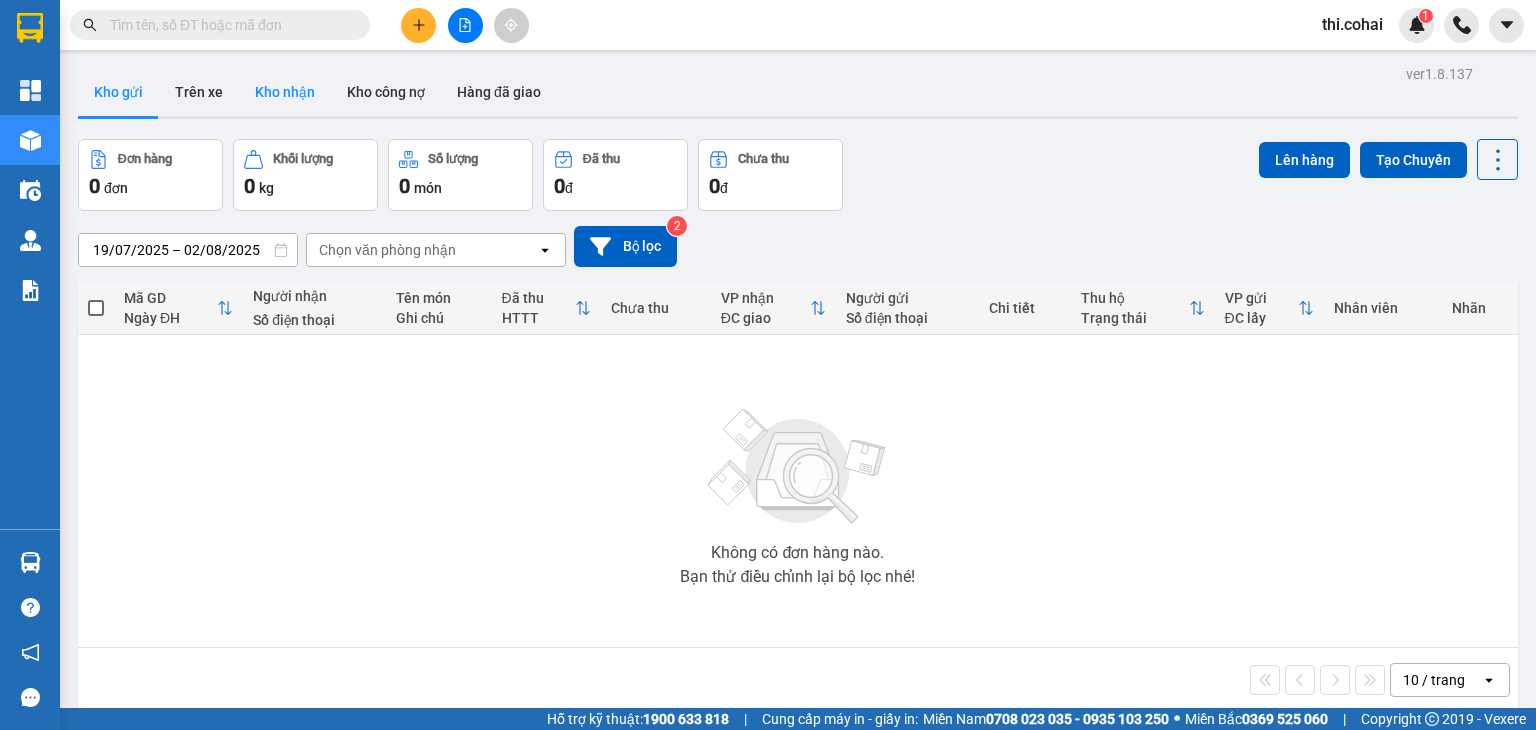 click on "Kho nhận" at bounding box center [285, 92] 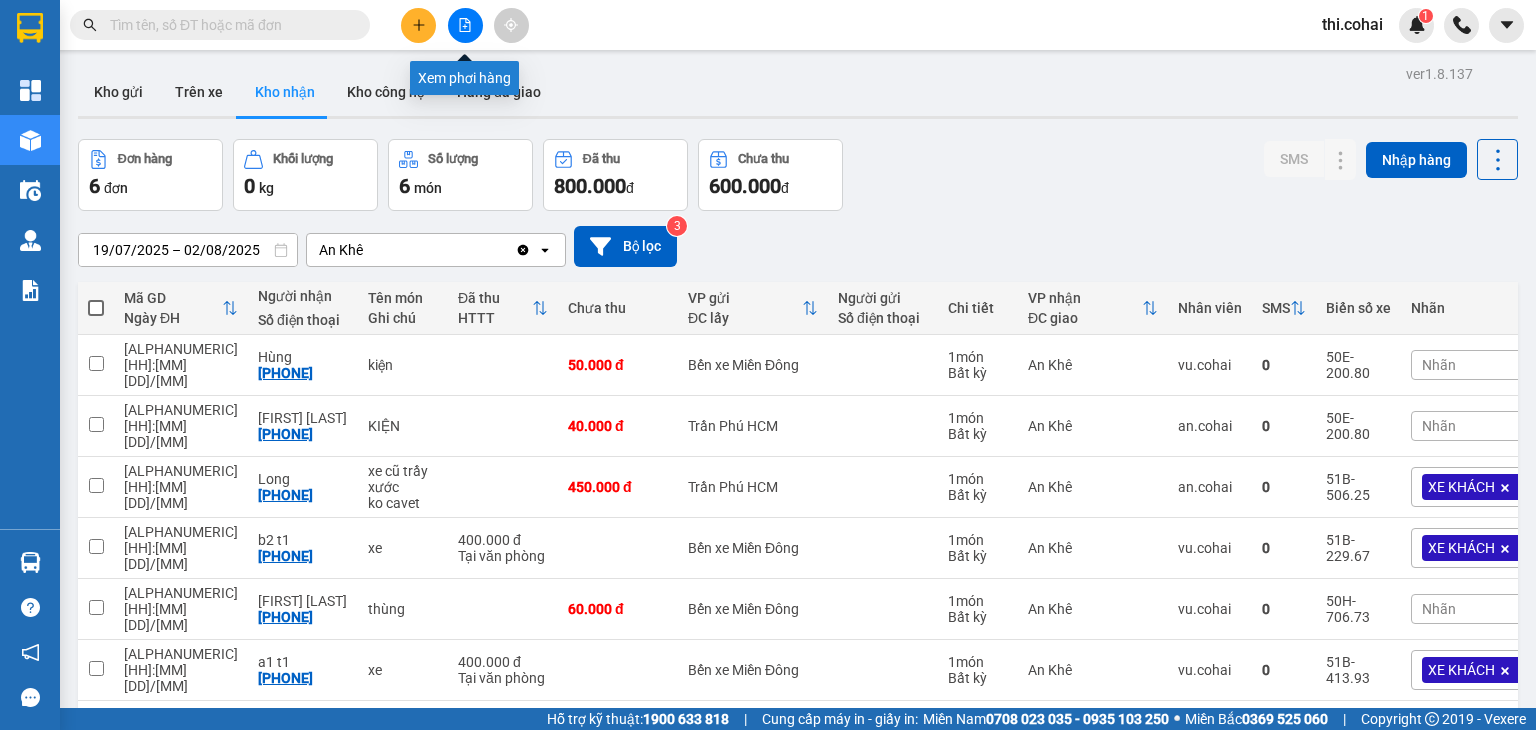 click 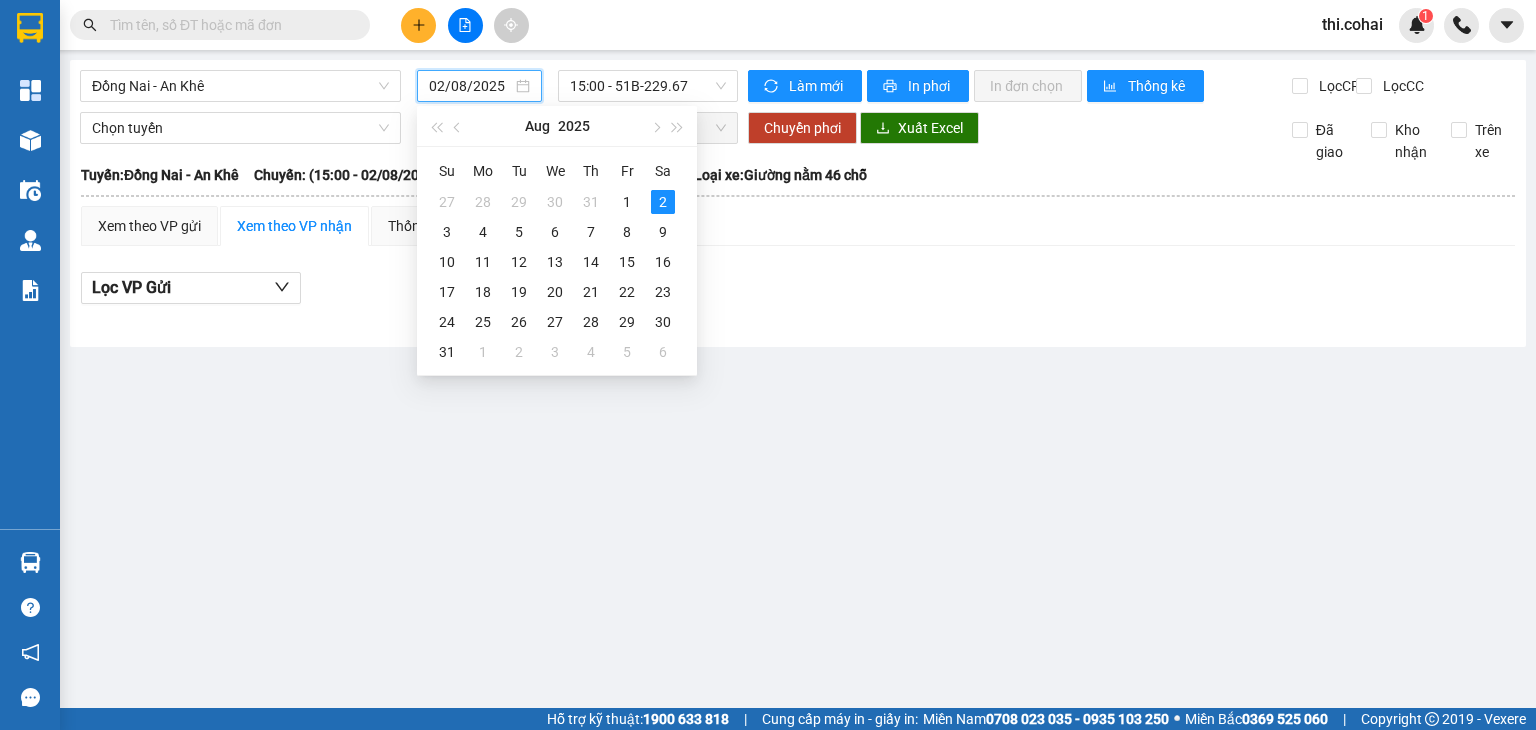 click on "02/08/2025" at bounding box center (470, 86) 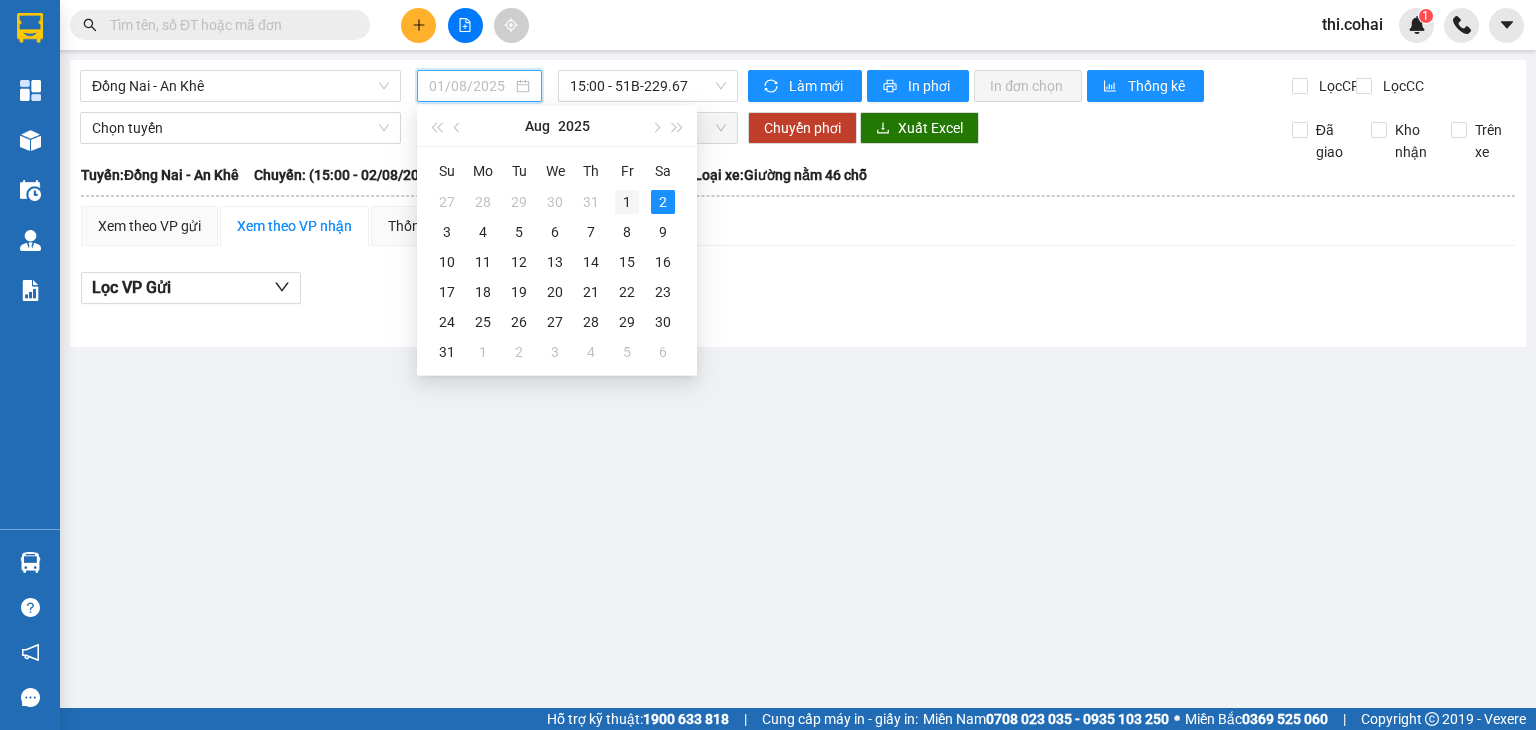 click on "1" at bounding box center (627, 202) 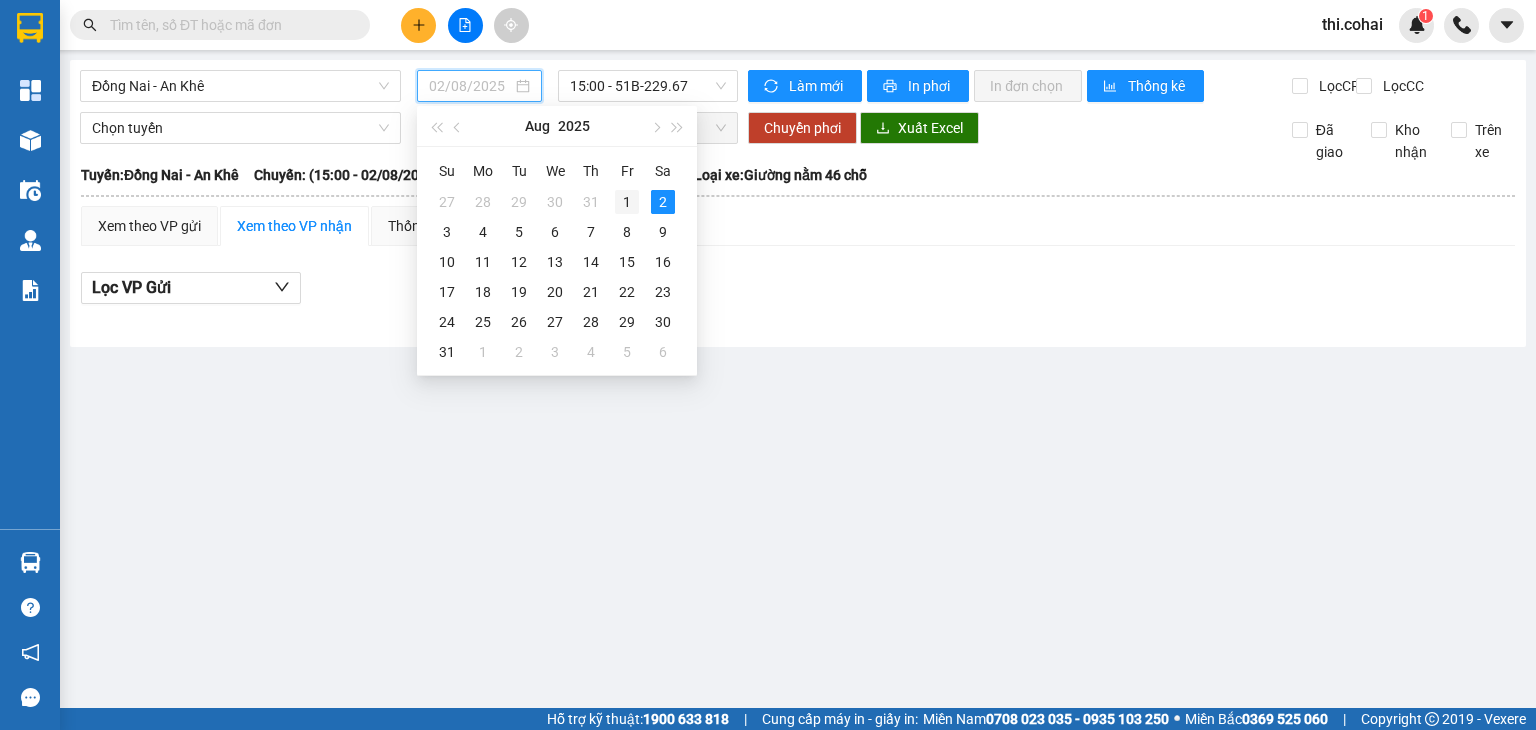 type on "01/08/2025" 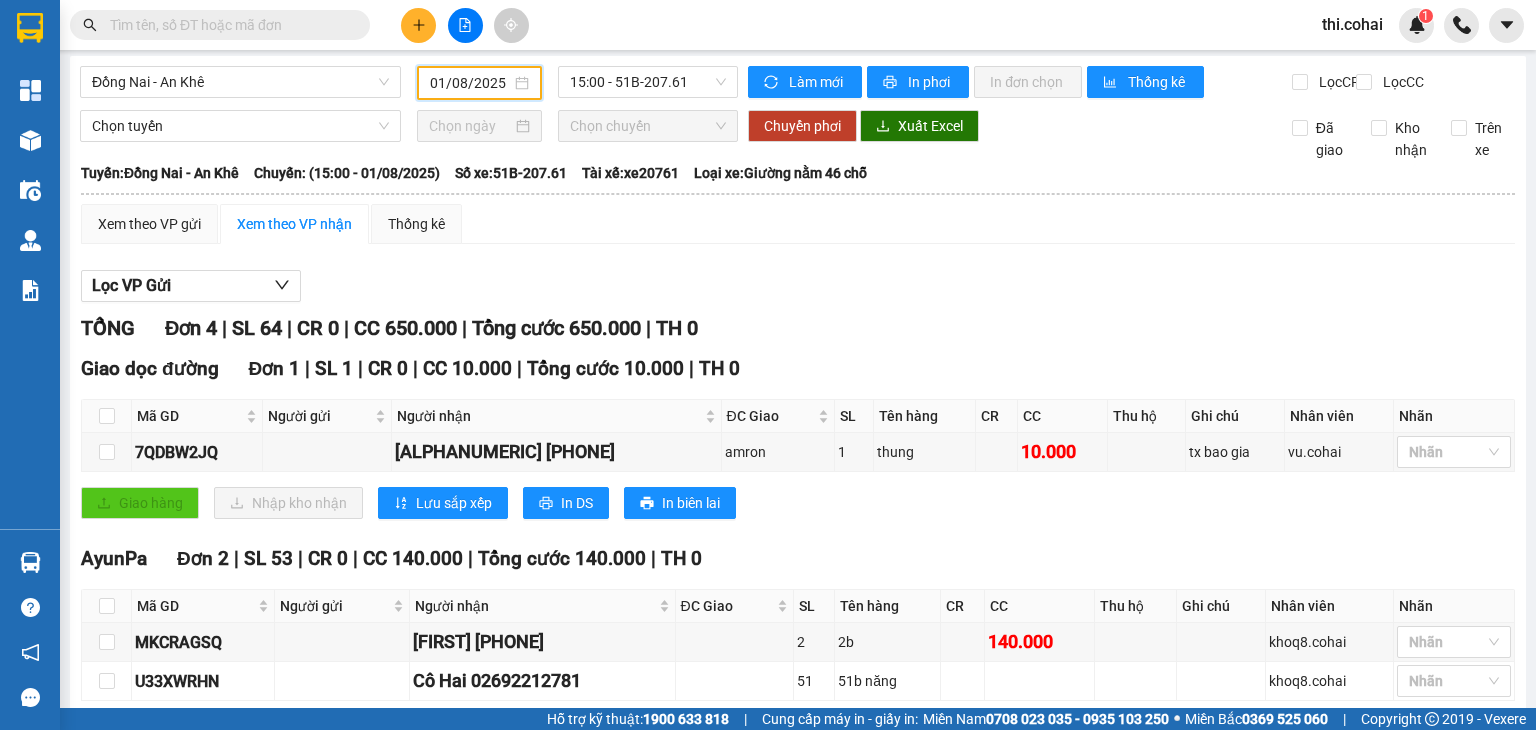 scroll, scrollTop: 0, scrollLeft: 0, axis: both 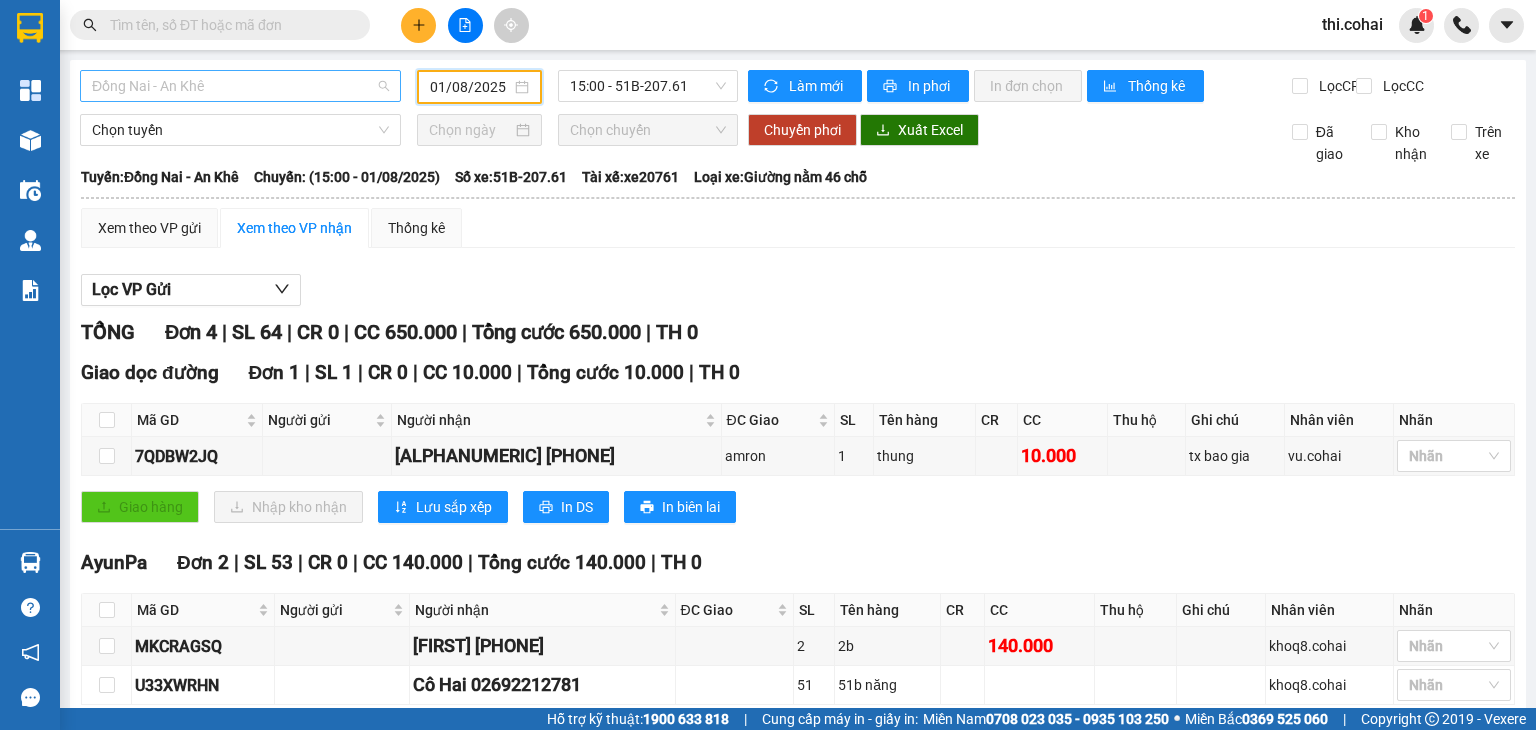 click on "Đồng Nai - An Khê" at bounding box center (240, 86) 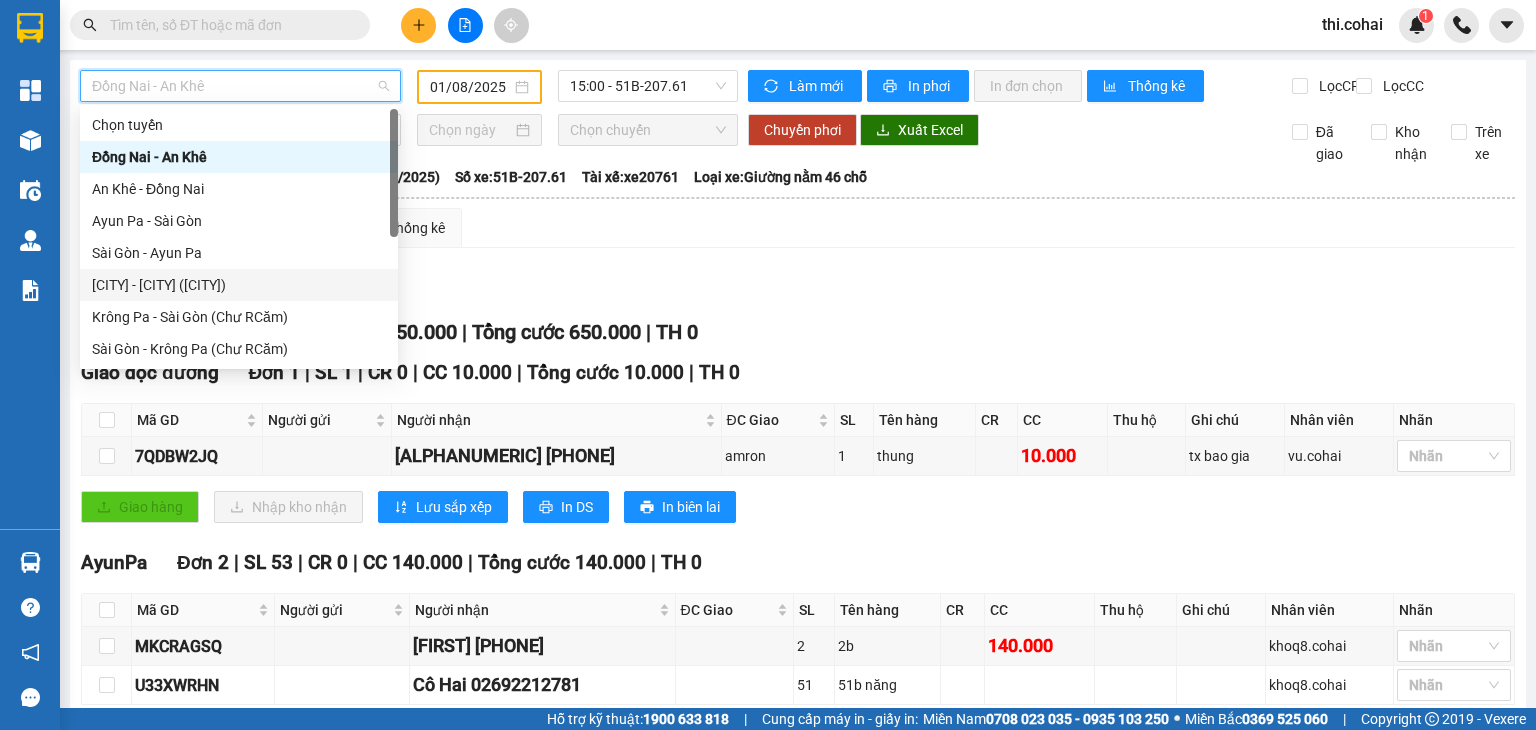 click on "[CITY] - [CITY] ([CITY])" at bounding box center [239, 285] 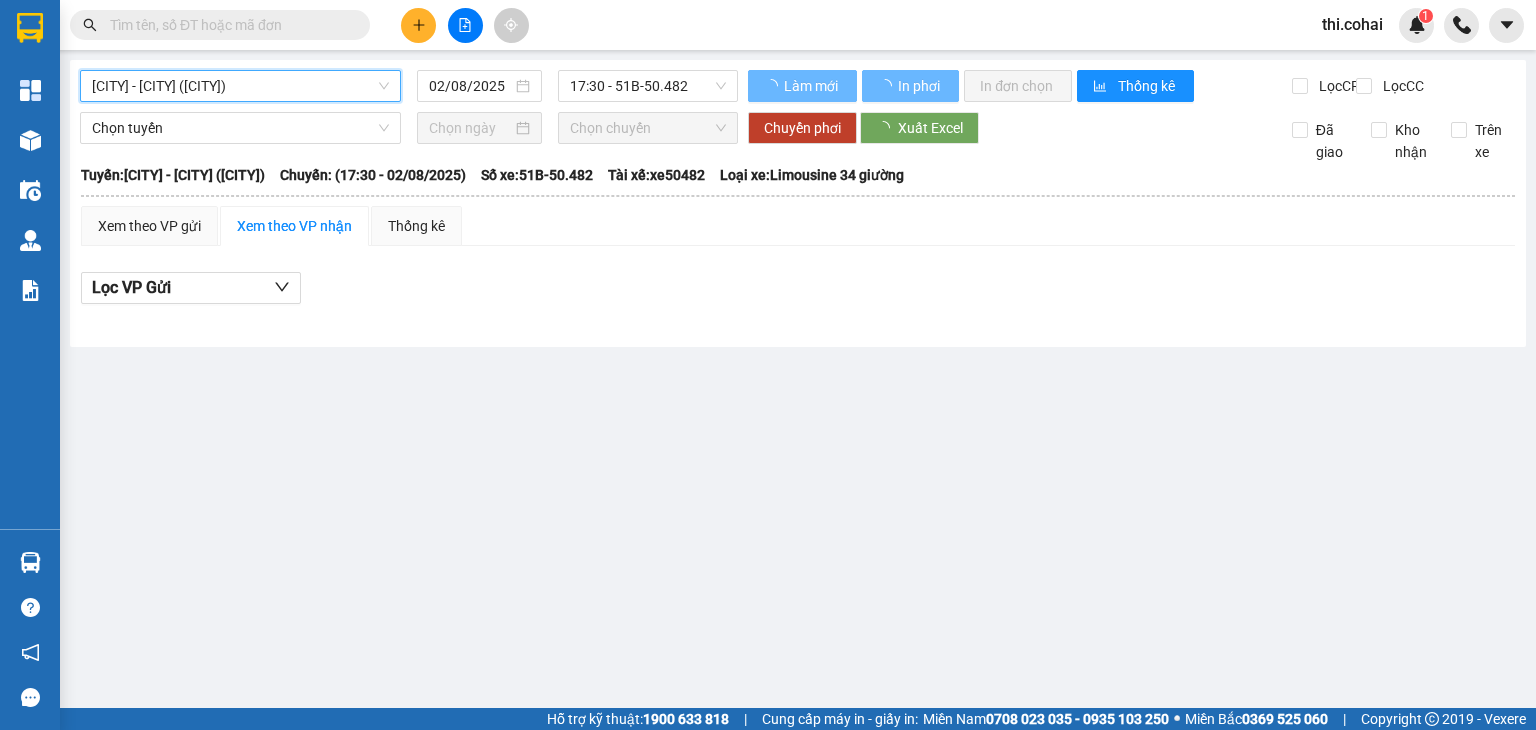 scroll, scrollTop: 0, scrollLeft: 0, axis: both 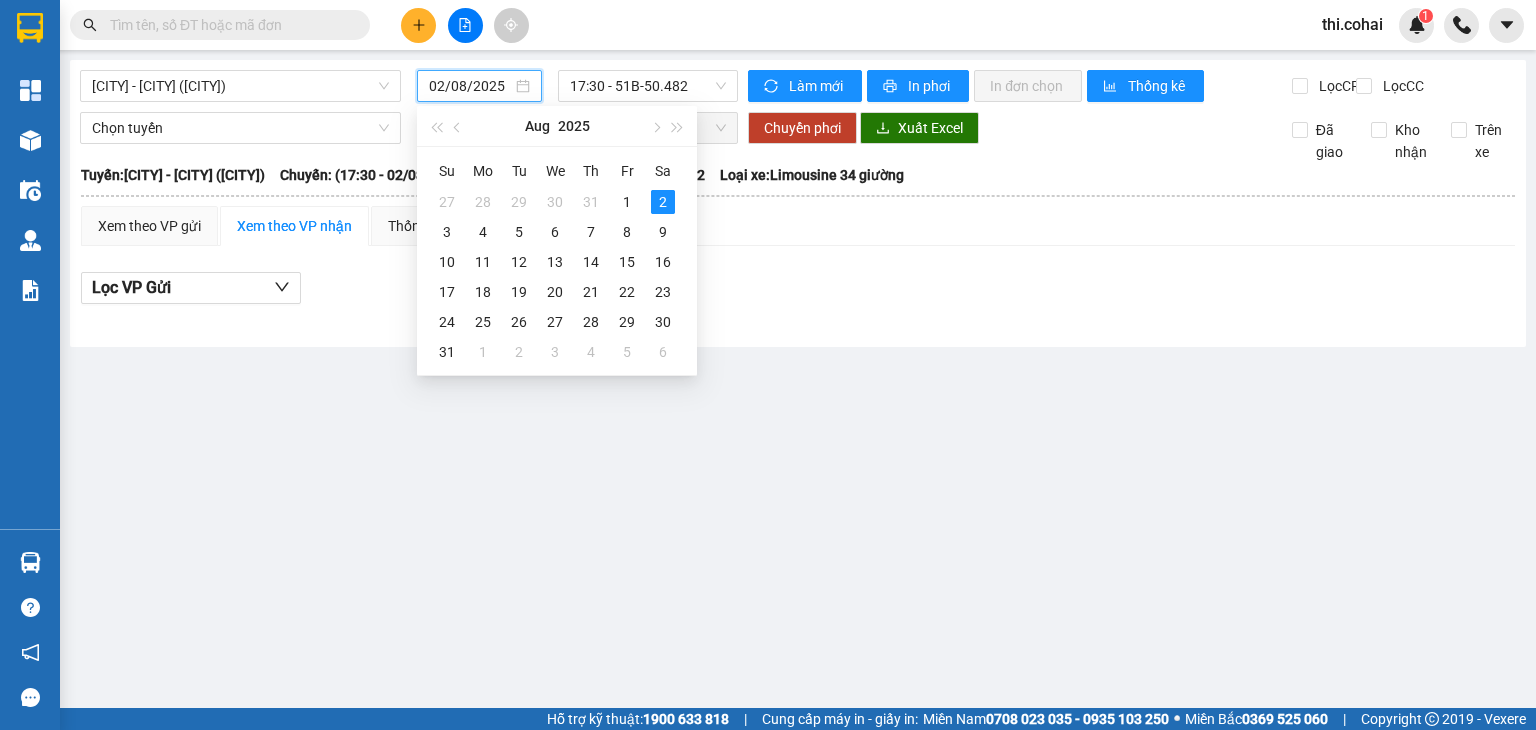 click on "02/08/2025" at bounding box center (470, 86) 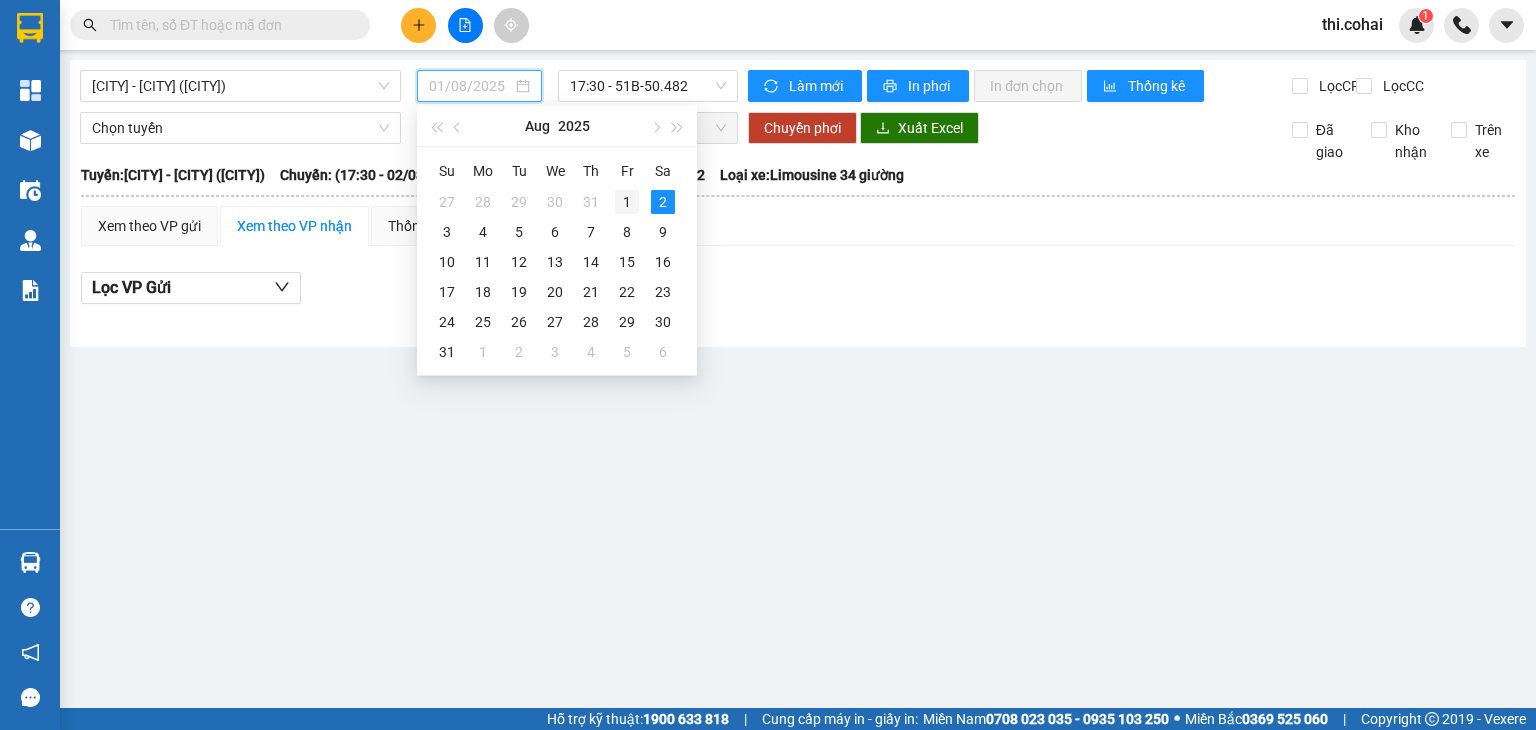 click on "1" at bounding box center (627, 202) 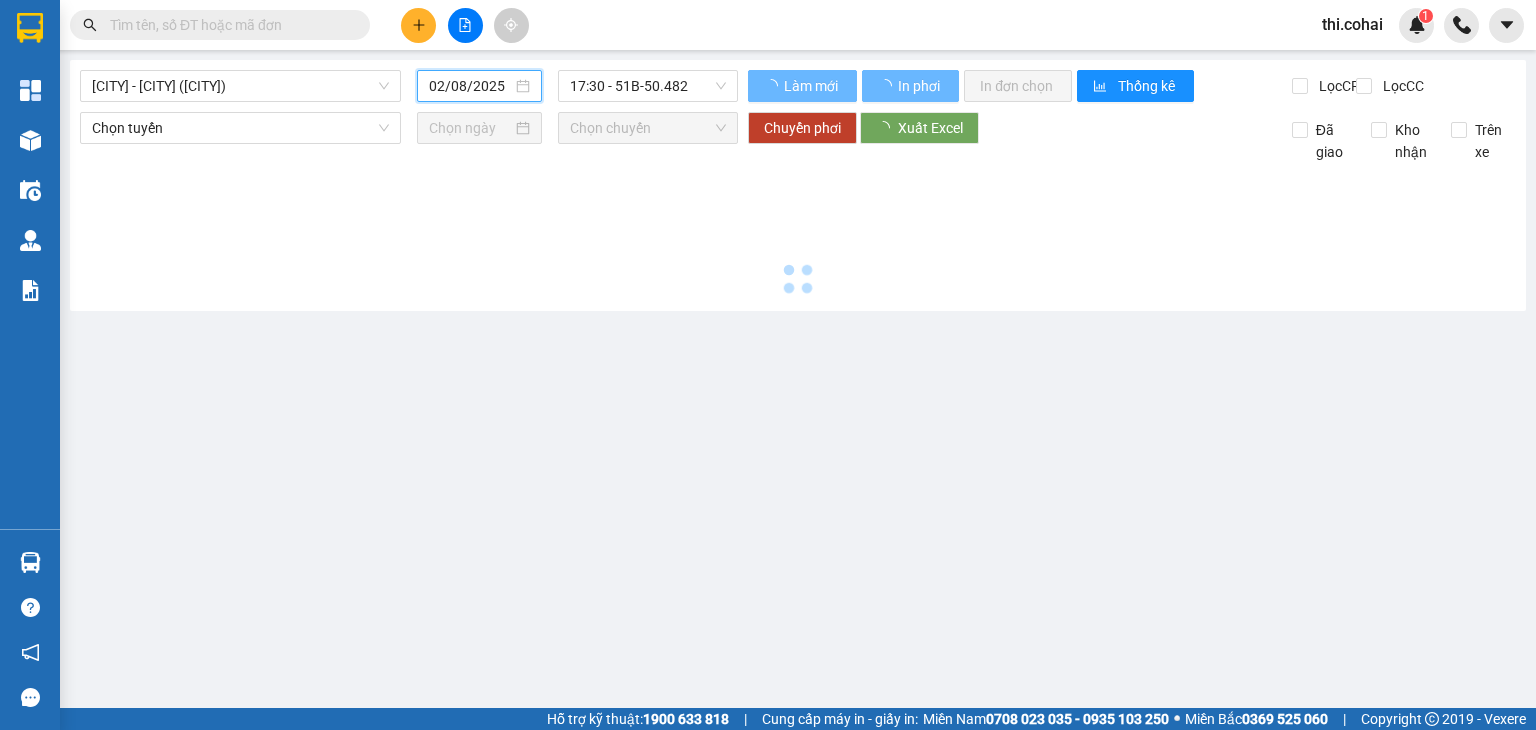 type on "01/08/2025" 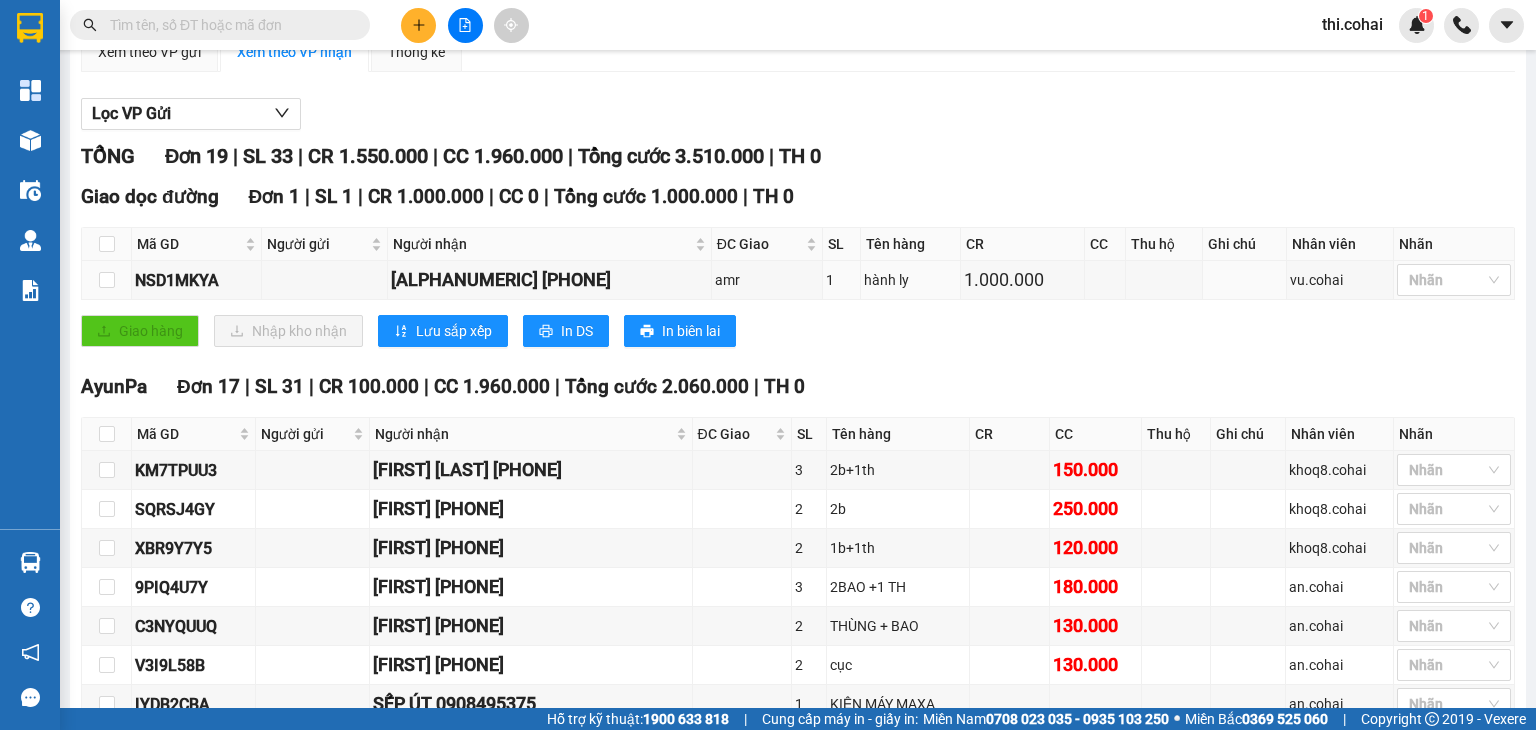 scroll, scrollTop: 0, scrollLeft: 0, axis: both 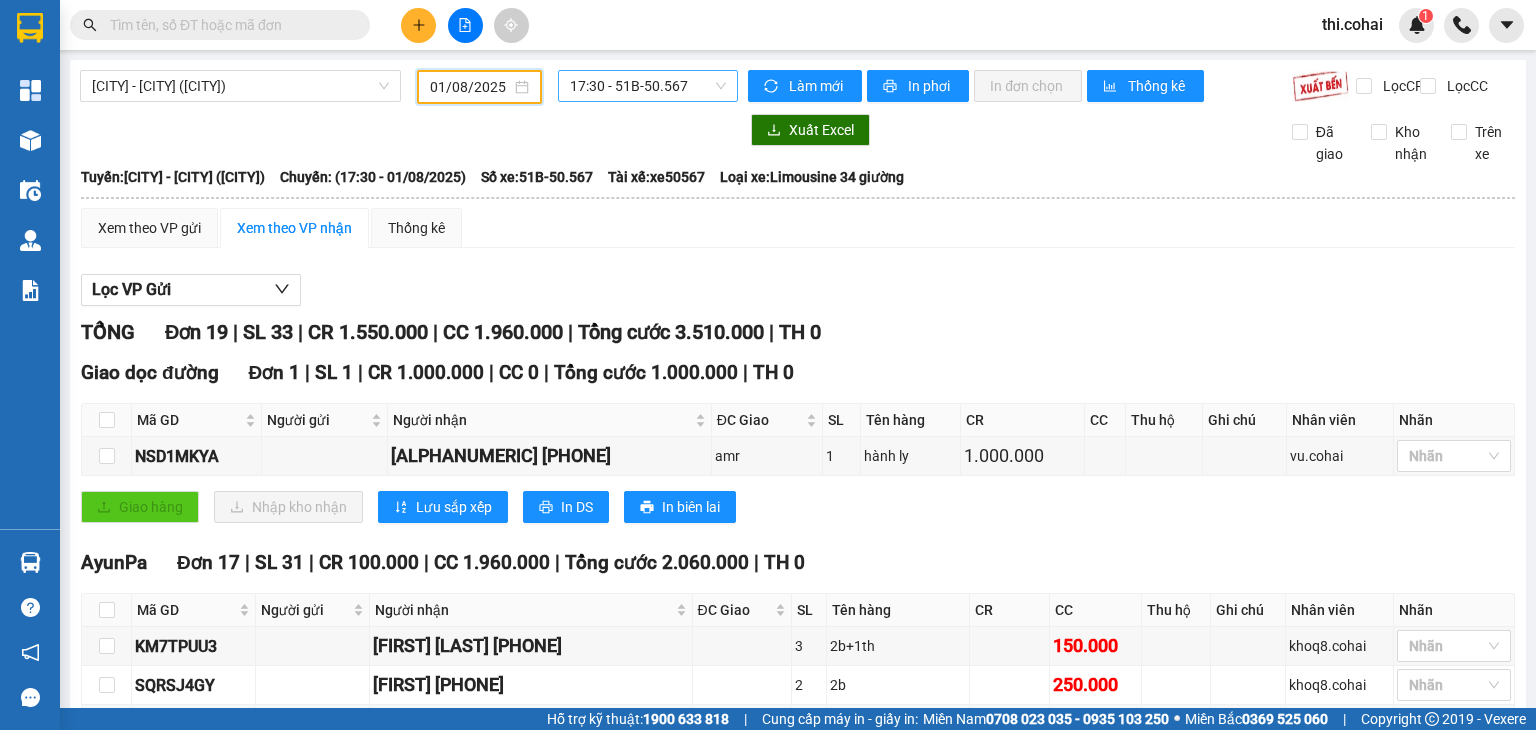click on "17:30     - 51B-50.567" at bounding box center (648, 86) 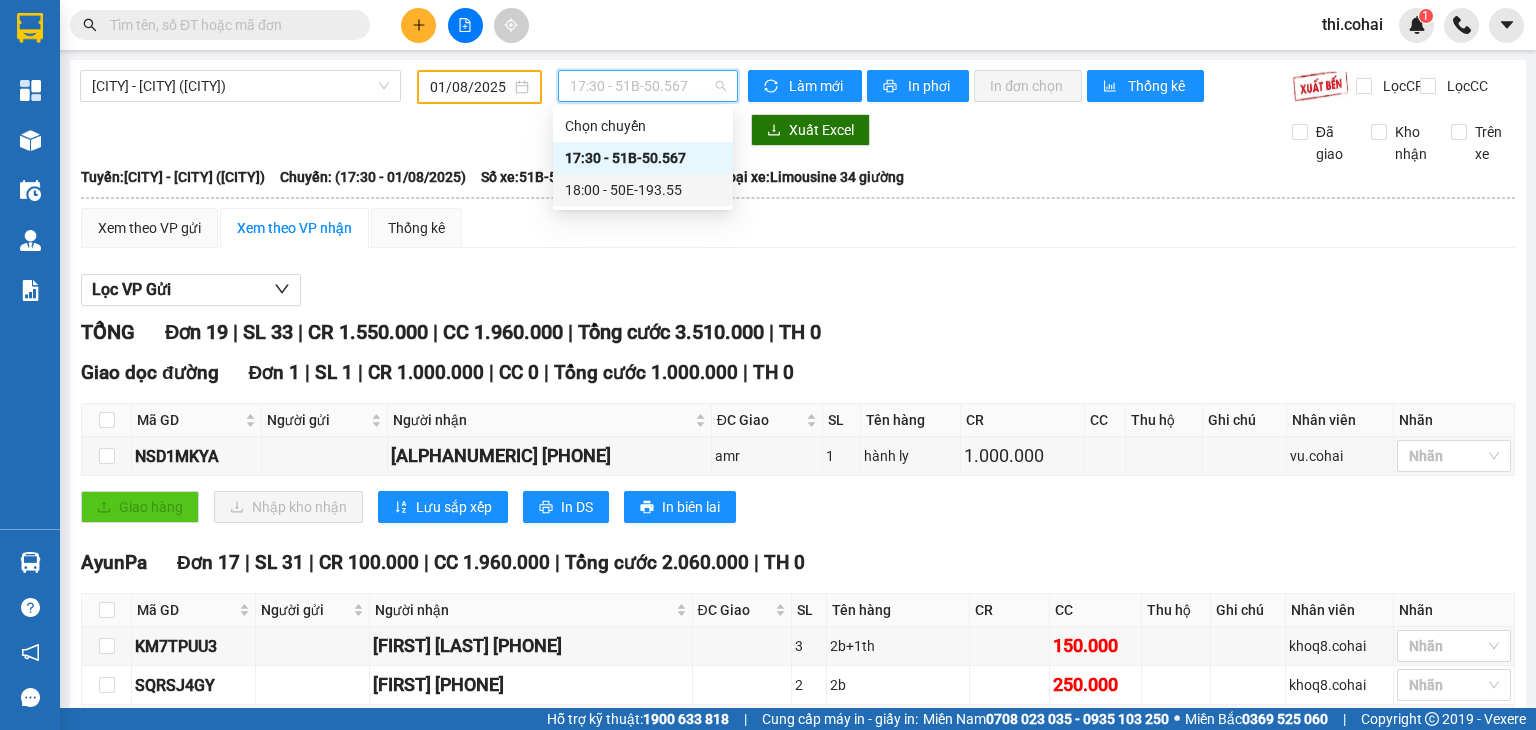 click on "18:00     - 50E-193.55" at bounding box center (643, 190) 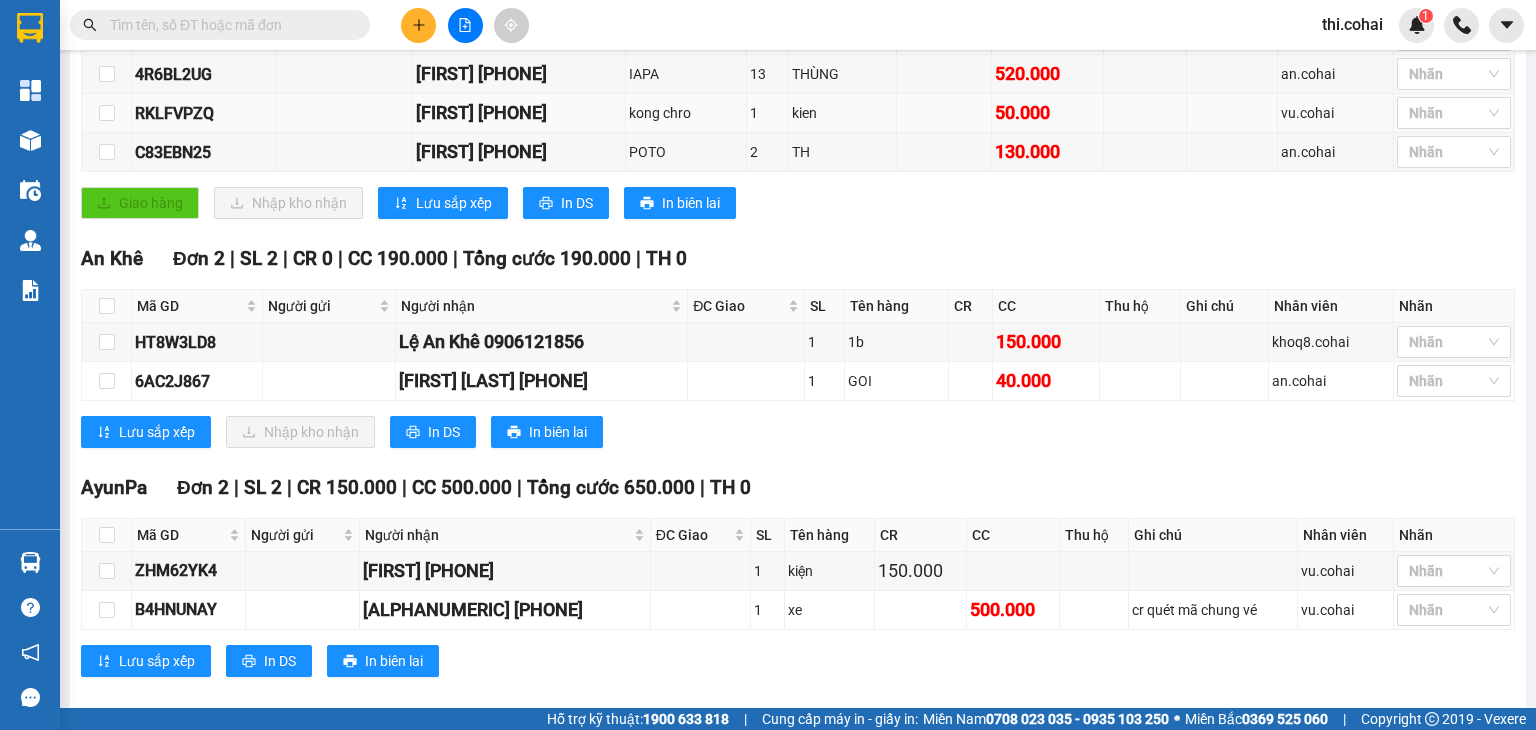 scroll, scrollTop: 492, scrollLeft: 0, axis: vertical 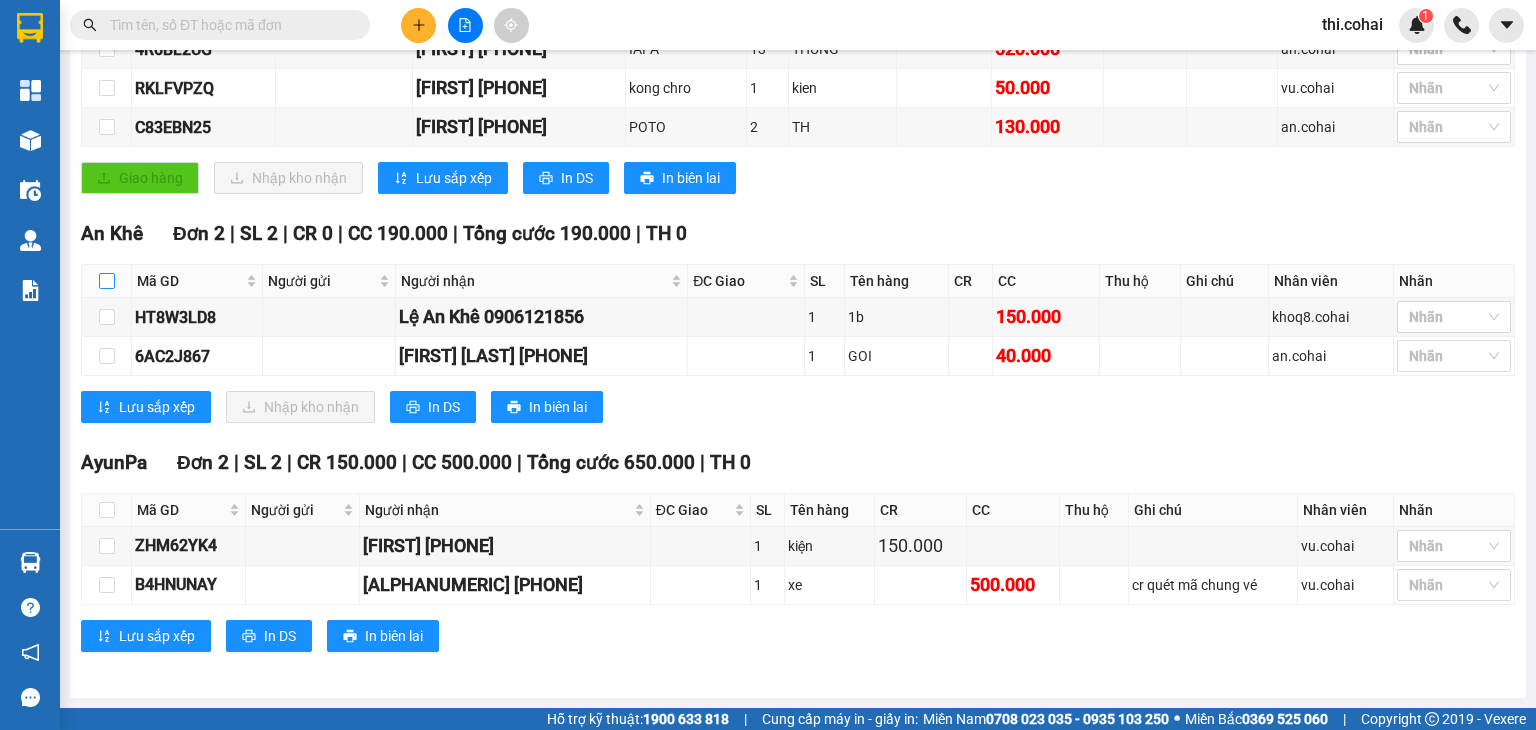 click at bounding box center [107, 281] 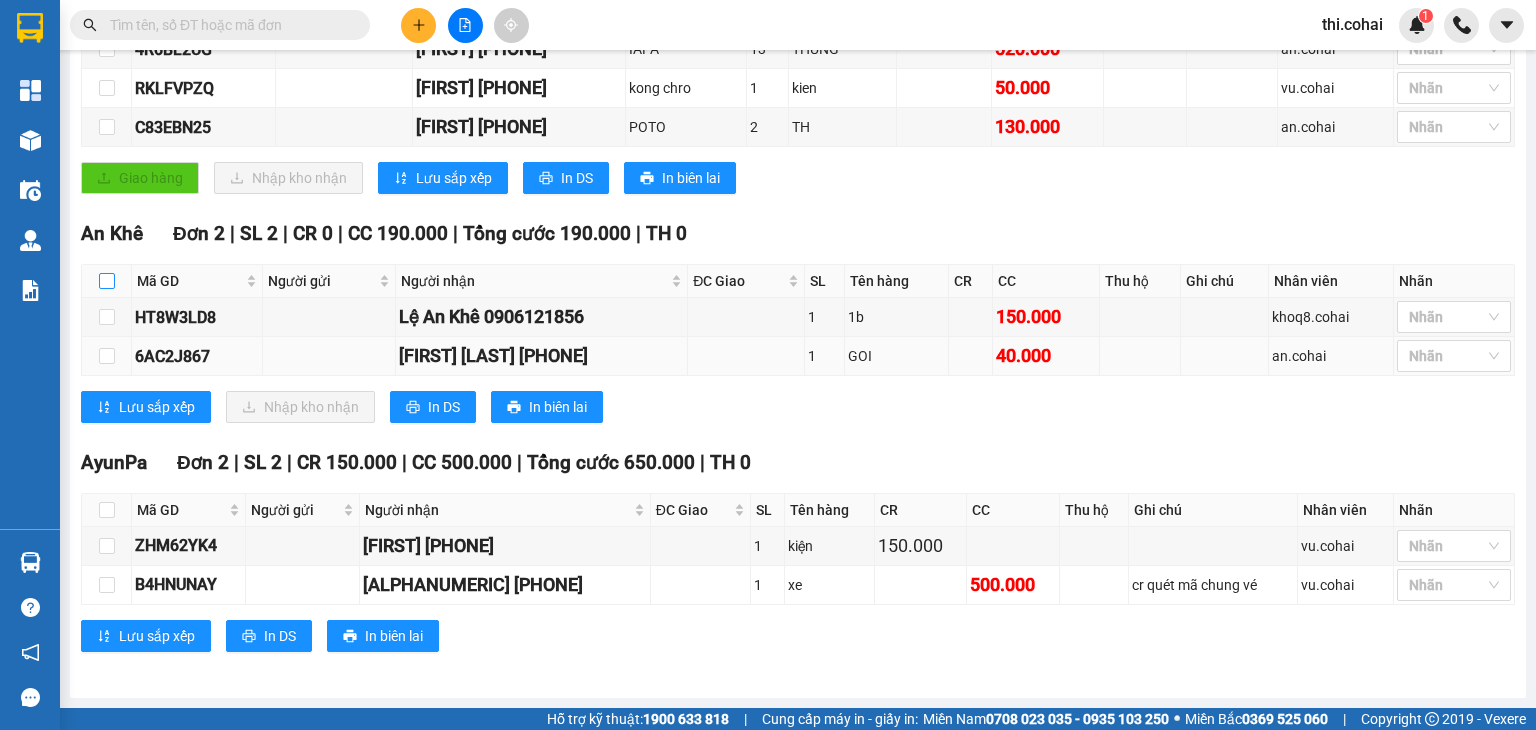 checkbox on "true" 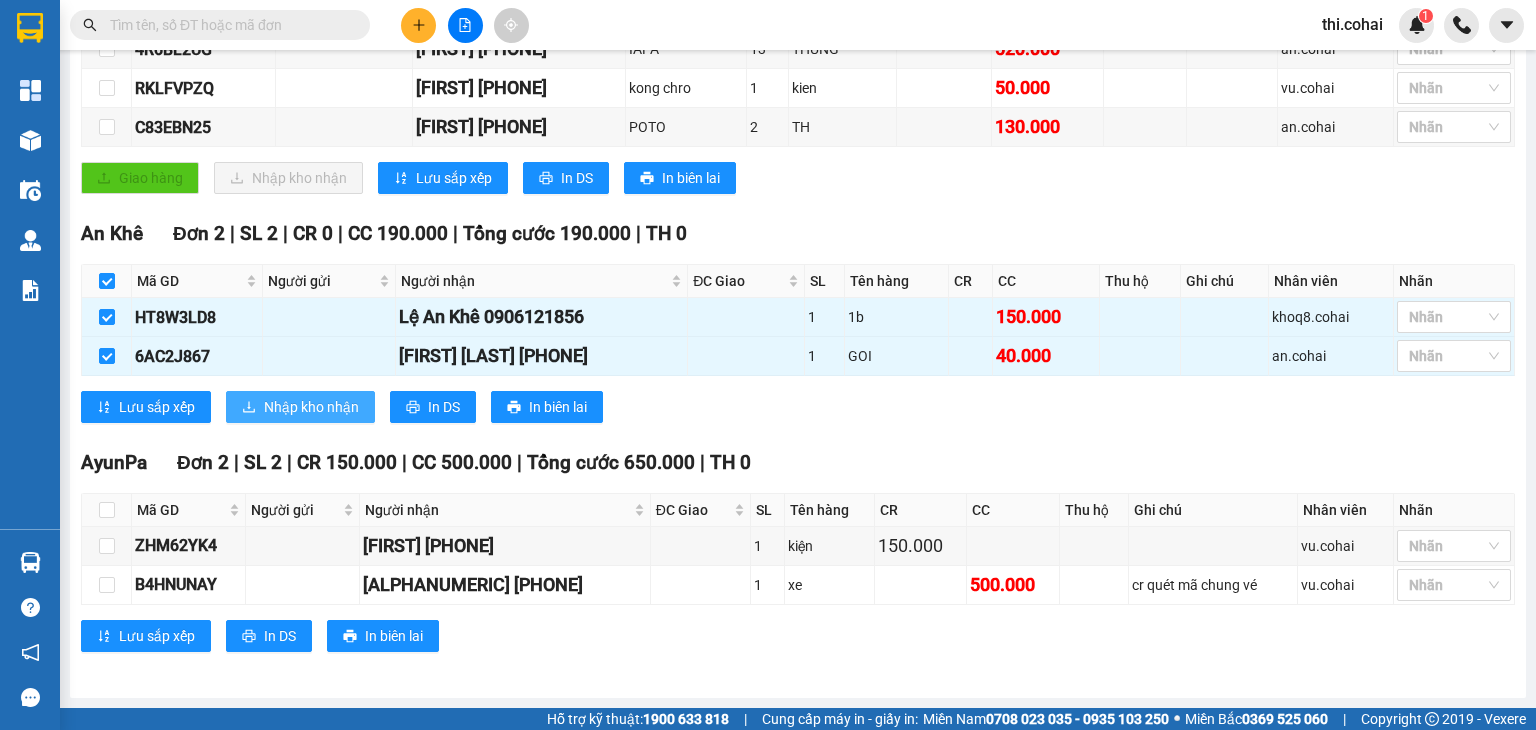 click on "Nhập kho nhận" at bounding box center [311, 407] 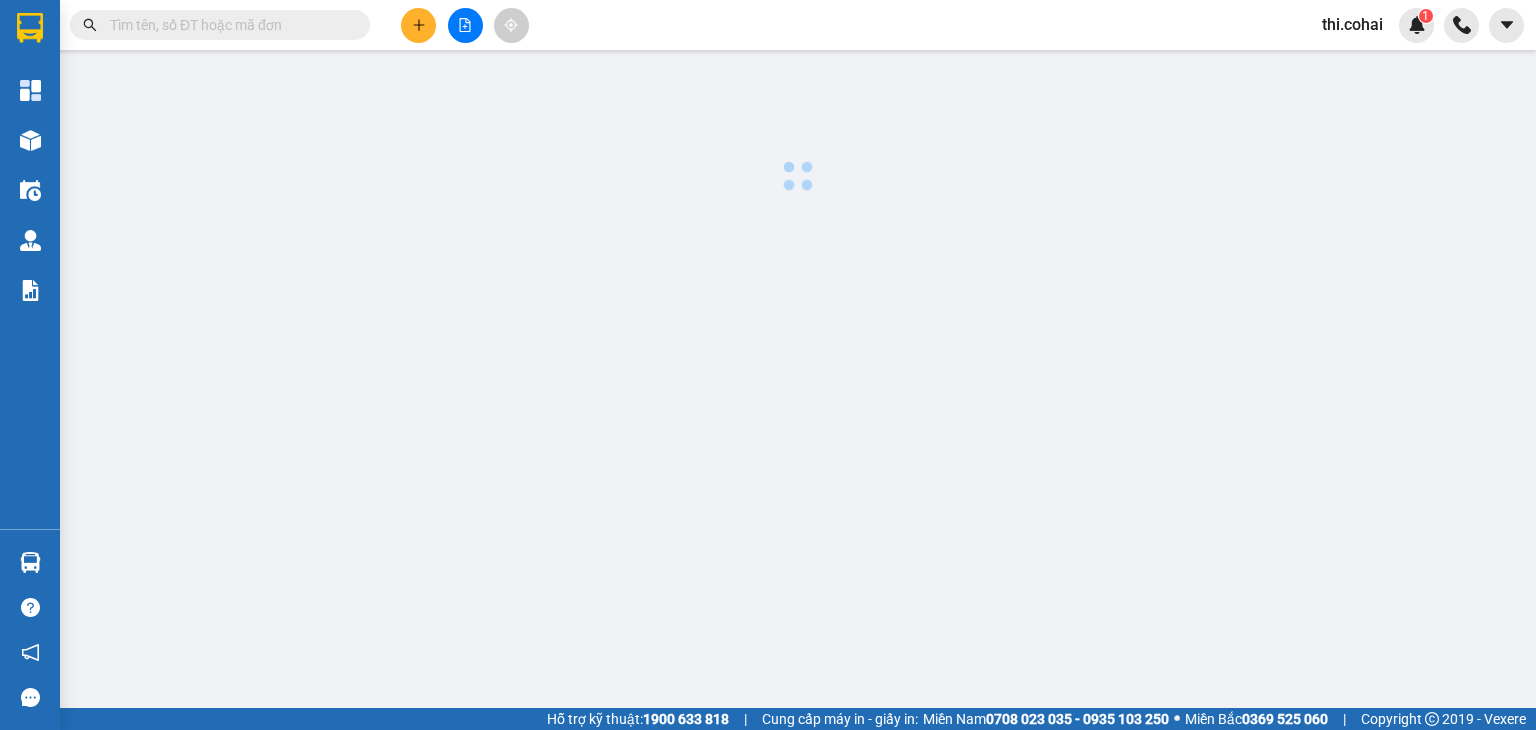scroll, scrollTop: 0, scrollLeft: 0, axis: both 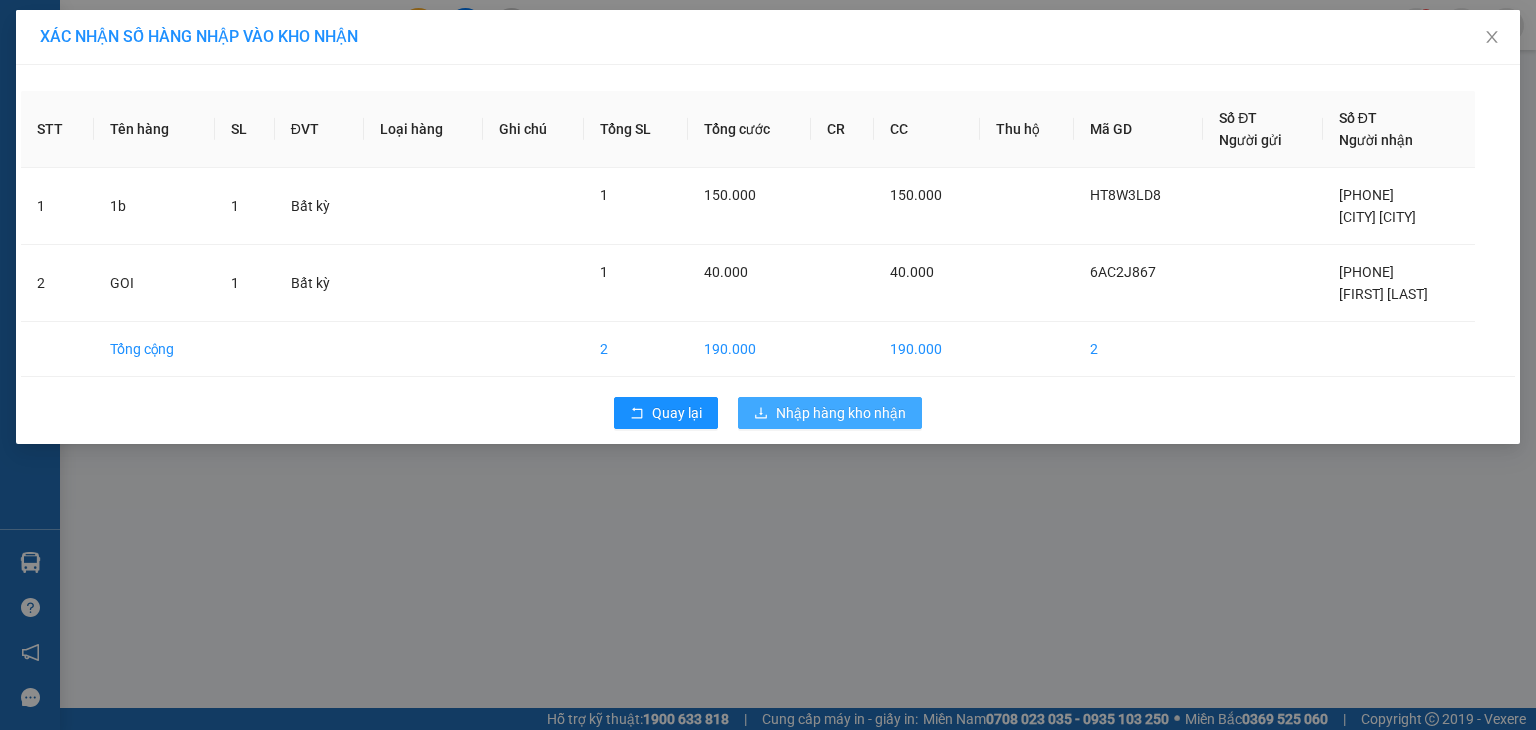 click on "Nhập hàng kho nhận" at bounding box center (841, 413) 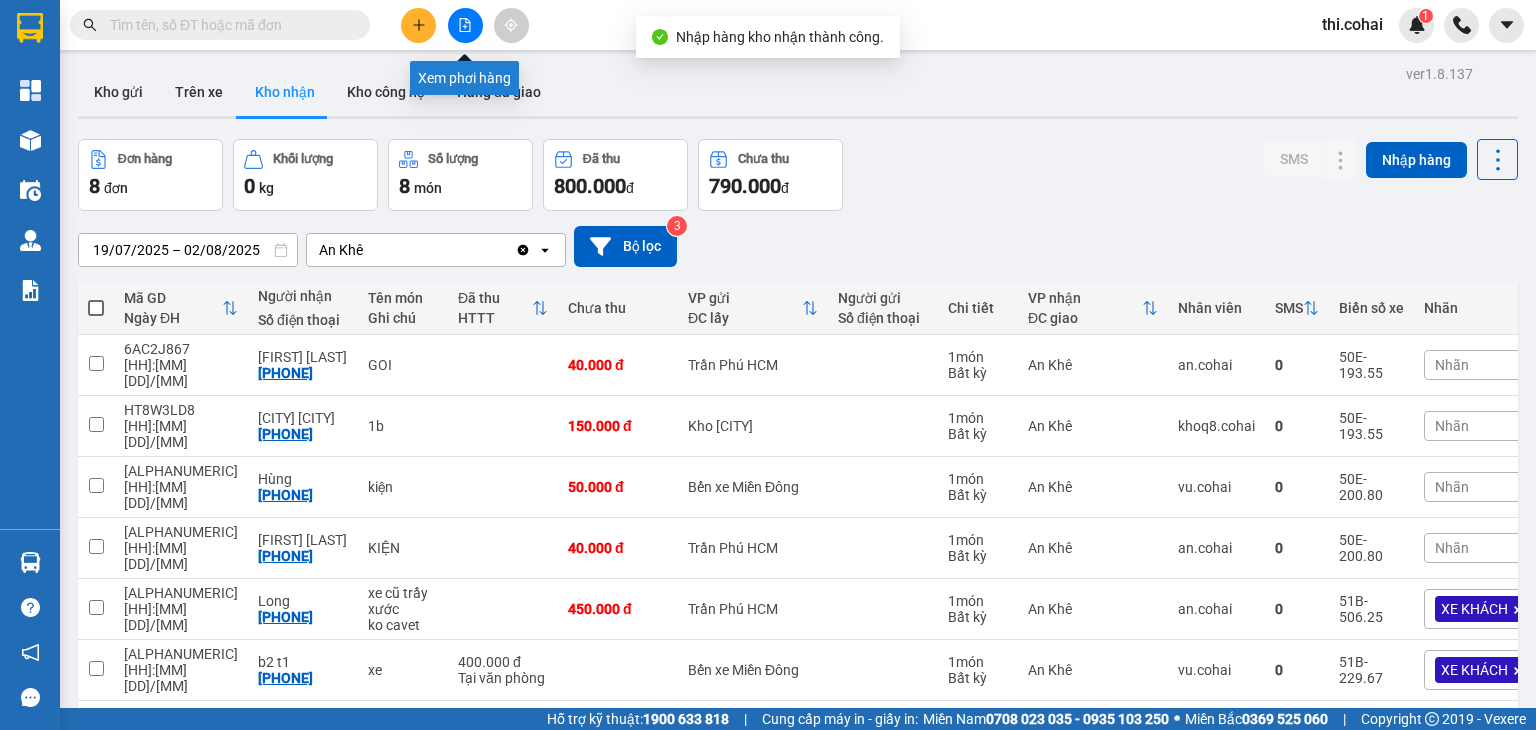 drag, startPoint x: 466, startPoint y: 17, endPoint x: 443, endPoint y: 45, distance: 36.23534 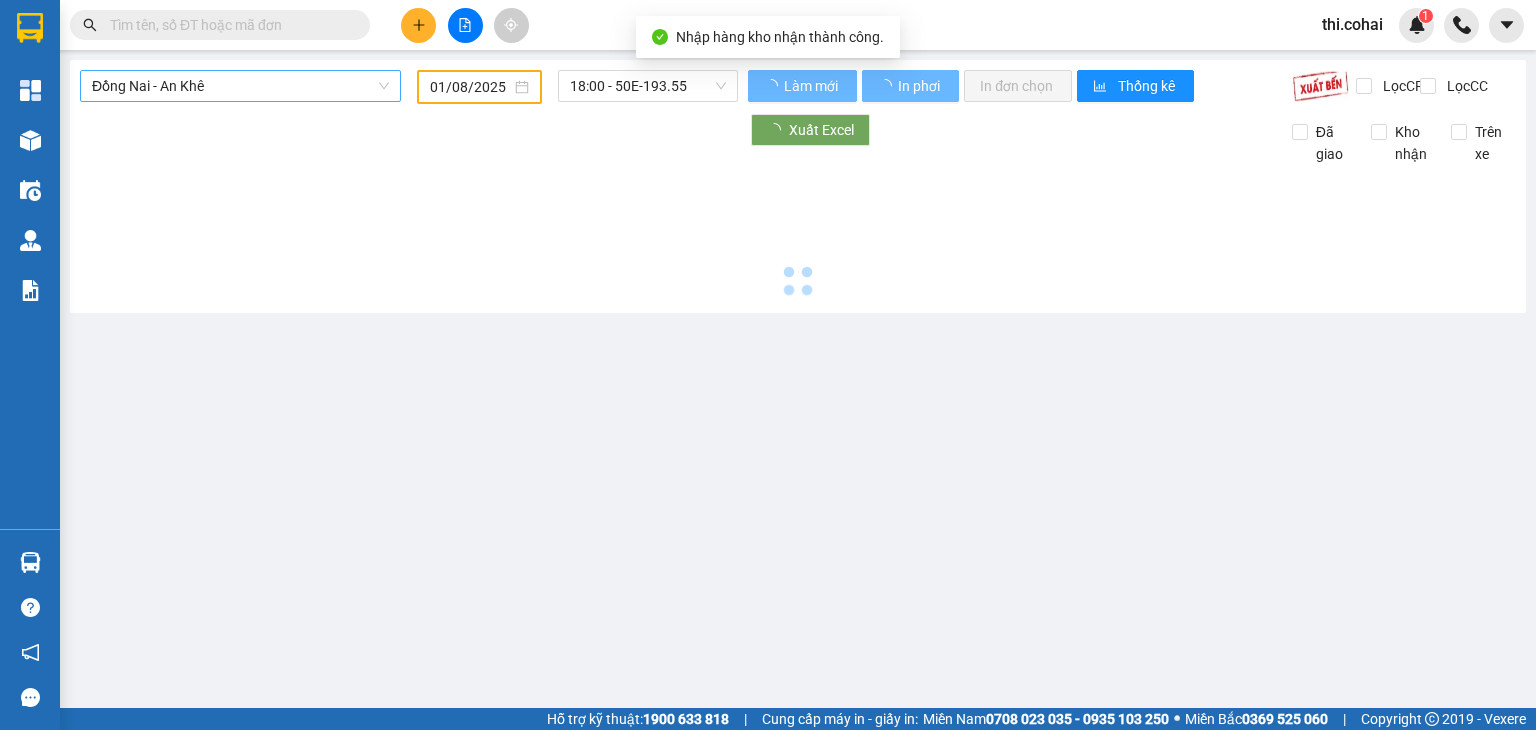 type on "02/08/2025" 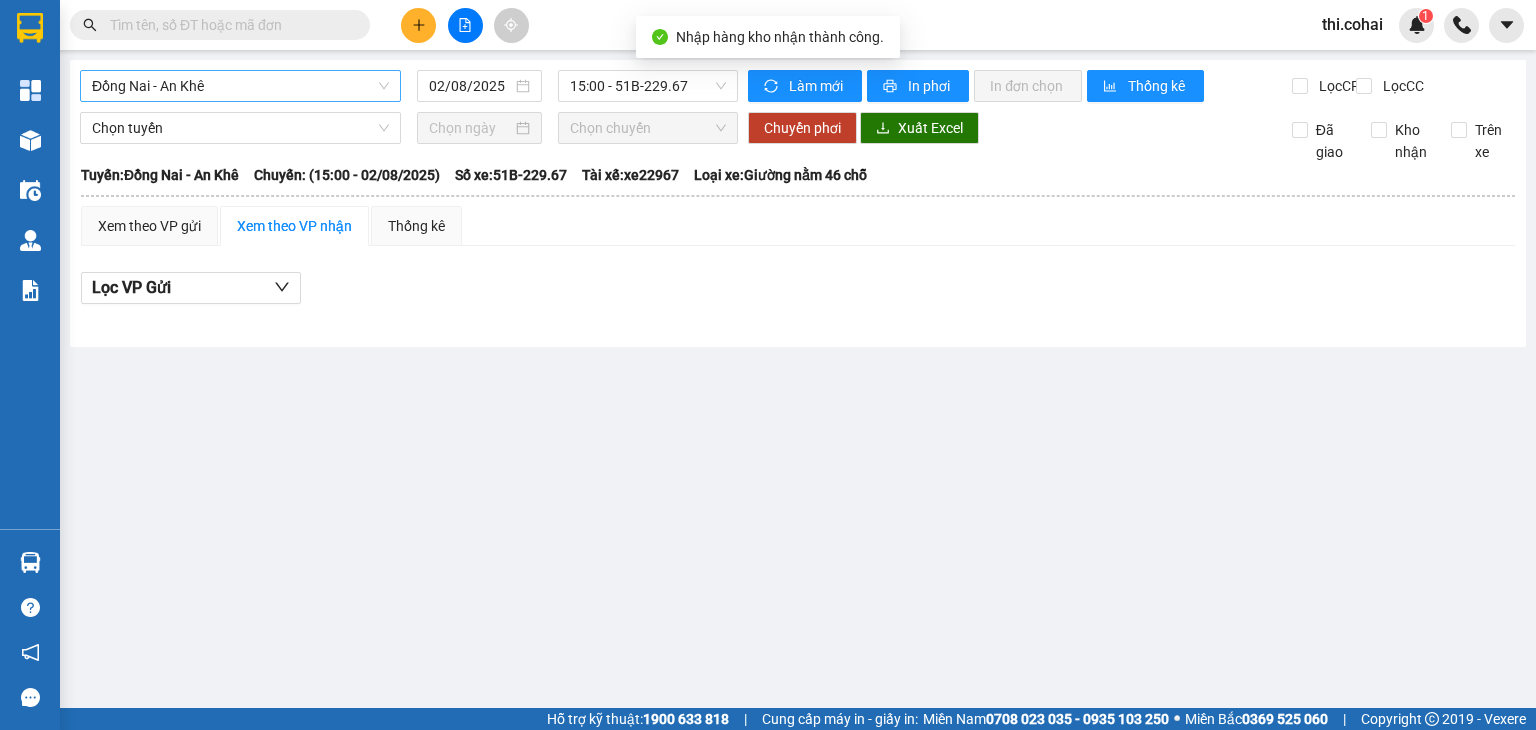 click on "Đồng Nai - An Khê" at bounding box center (240, 86) 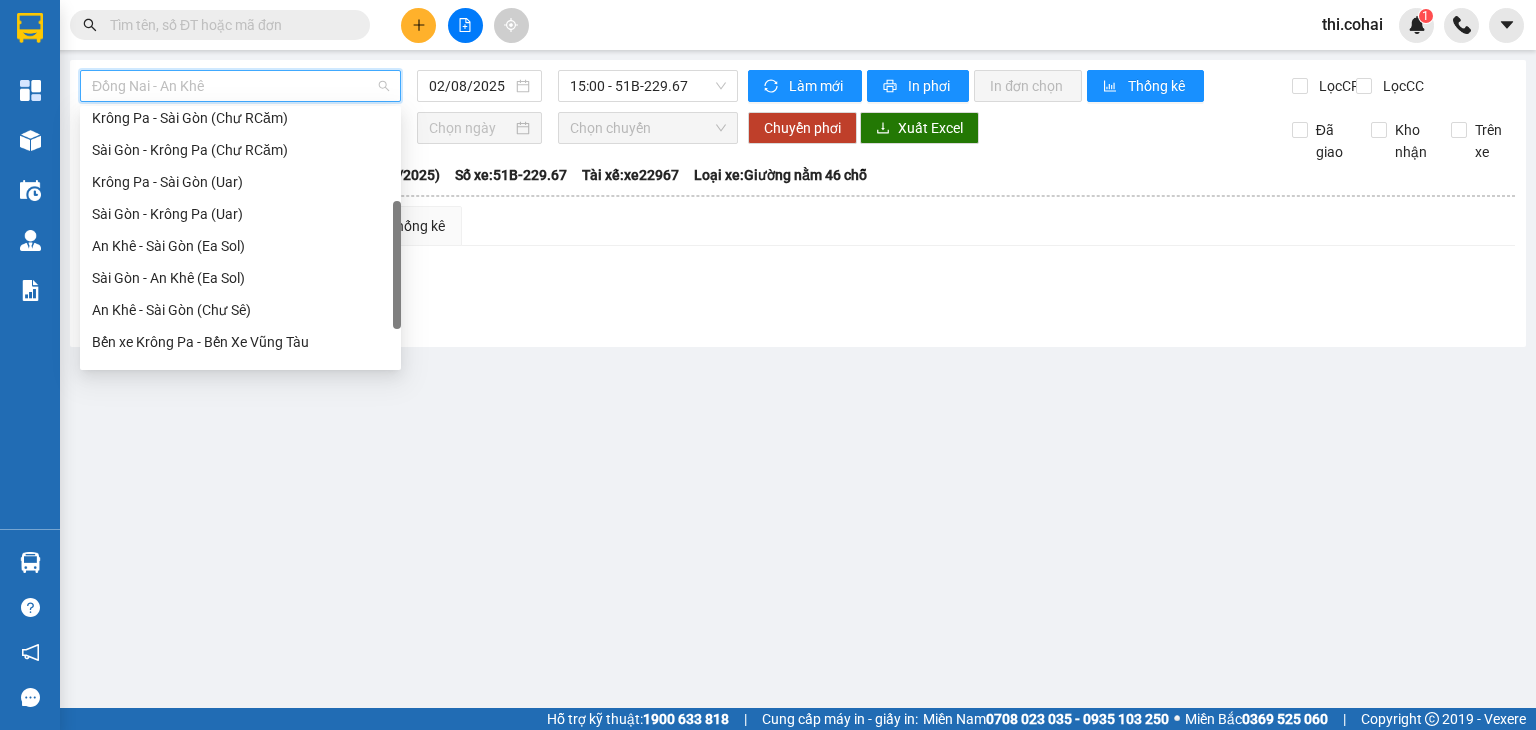 scroll, scrollTop: 288, scrollLeft: 0, axis: vertical 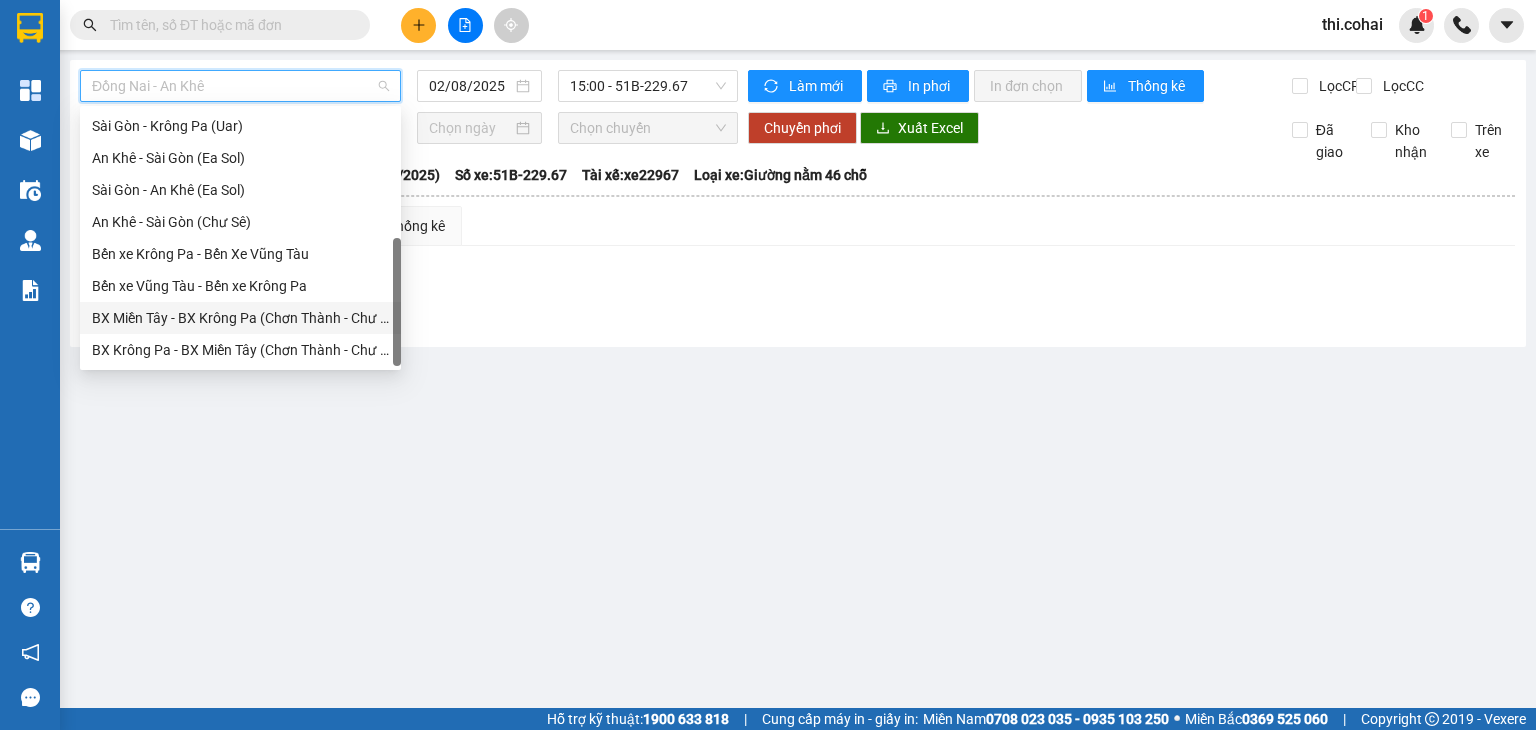 click on "BX Miền Tây - BX Krông Pa (Chơn Thành - Chư Rcăm)" at bounding box center (240, 318) 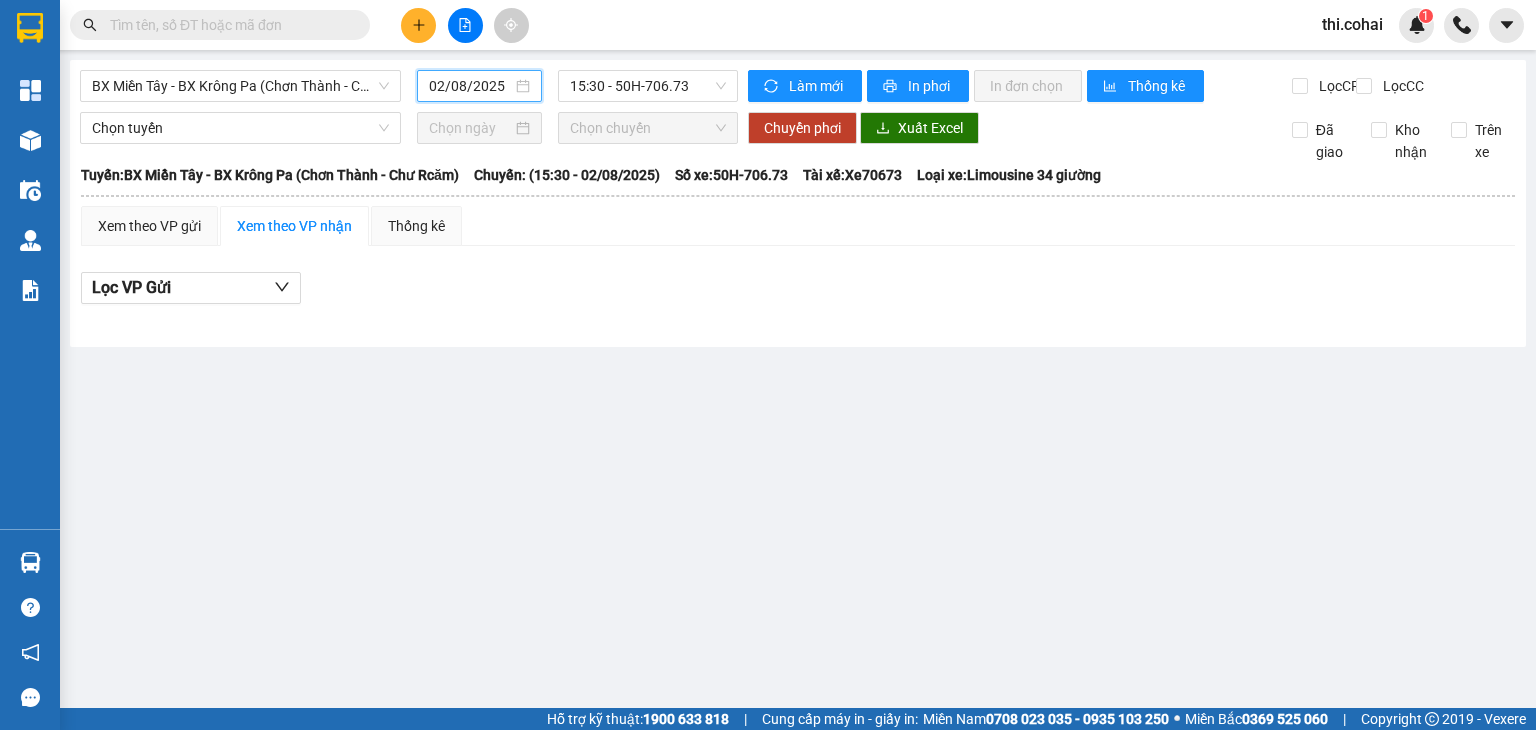 click on "02/08/2025" at bounding box center [470, 86] 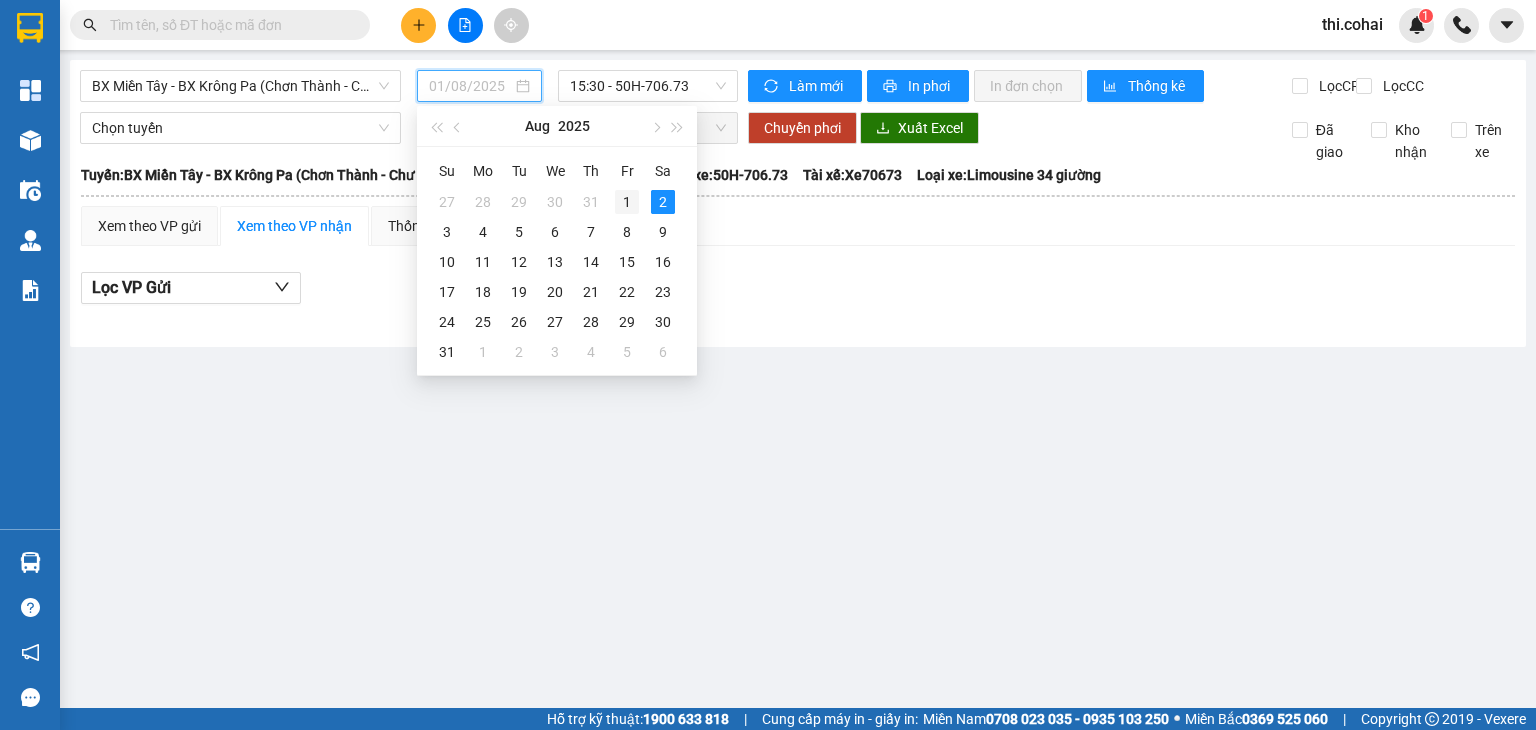 click on "1" at bounding box center (627, 202) 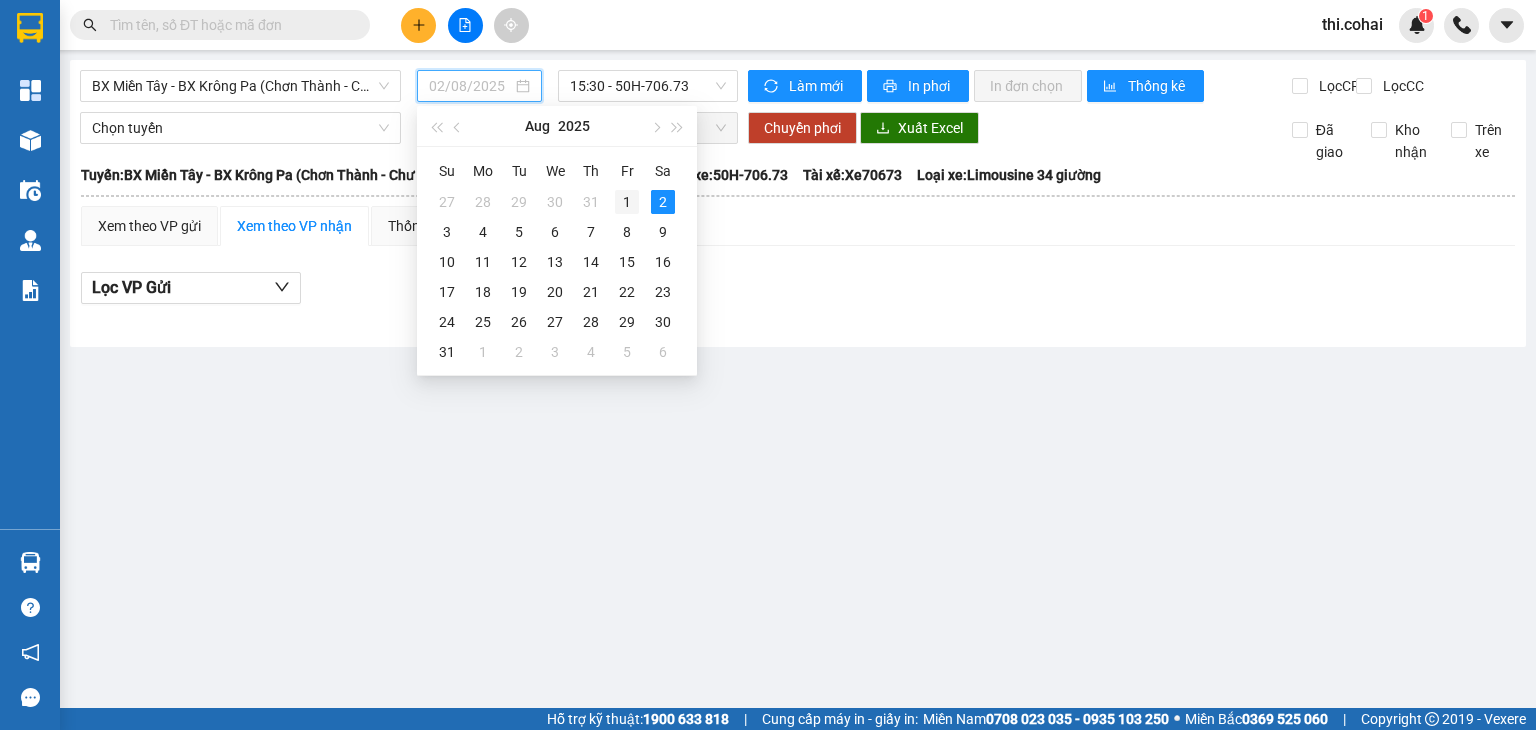 type on "01/08/2025" 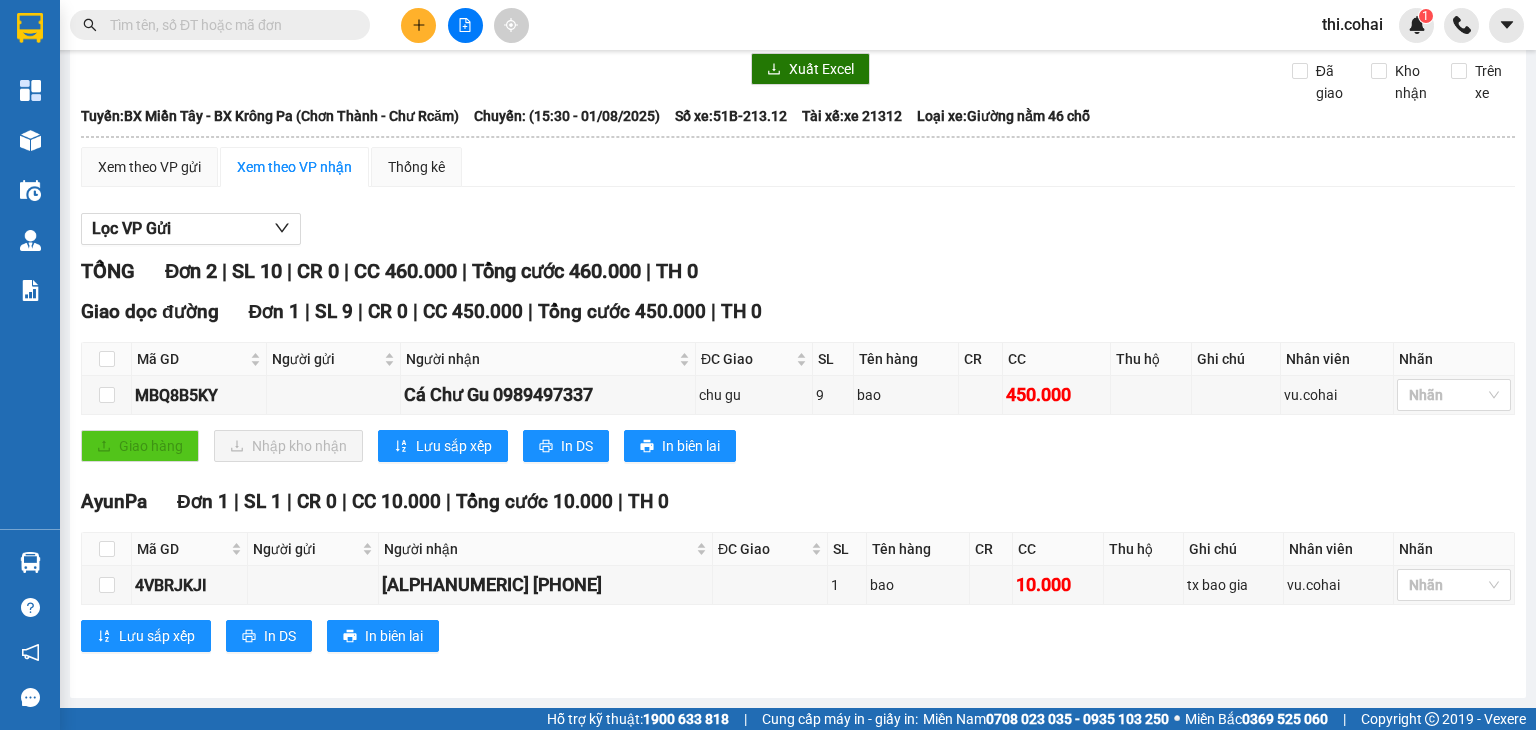 scroll, scrollTop: 0, scrollLeft: 0, axis: both 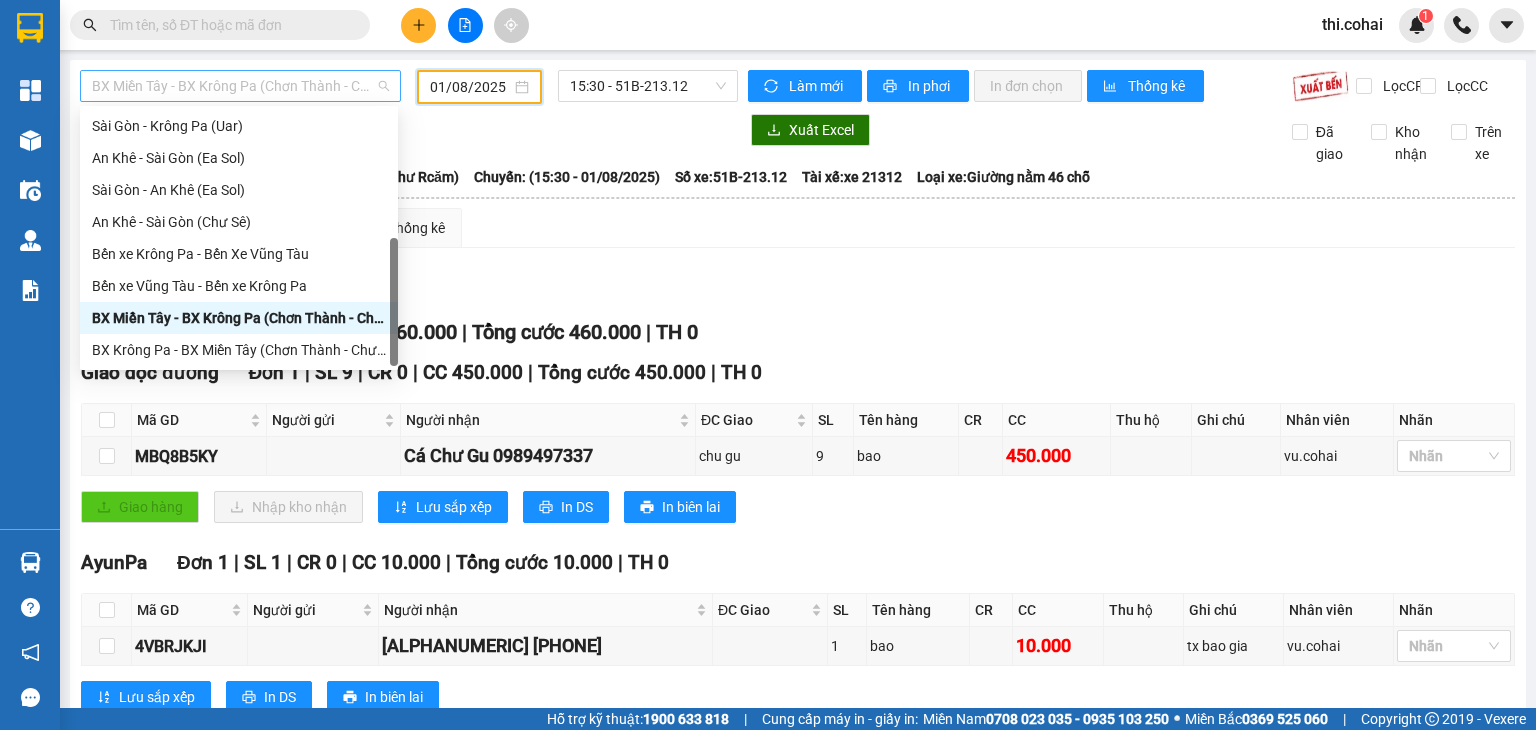 click on "BX Miền Tây - BX Krông Pa (Chơn Thành - Chư Rcăm)" at bounding box center [240, 86] 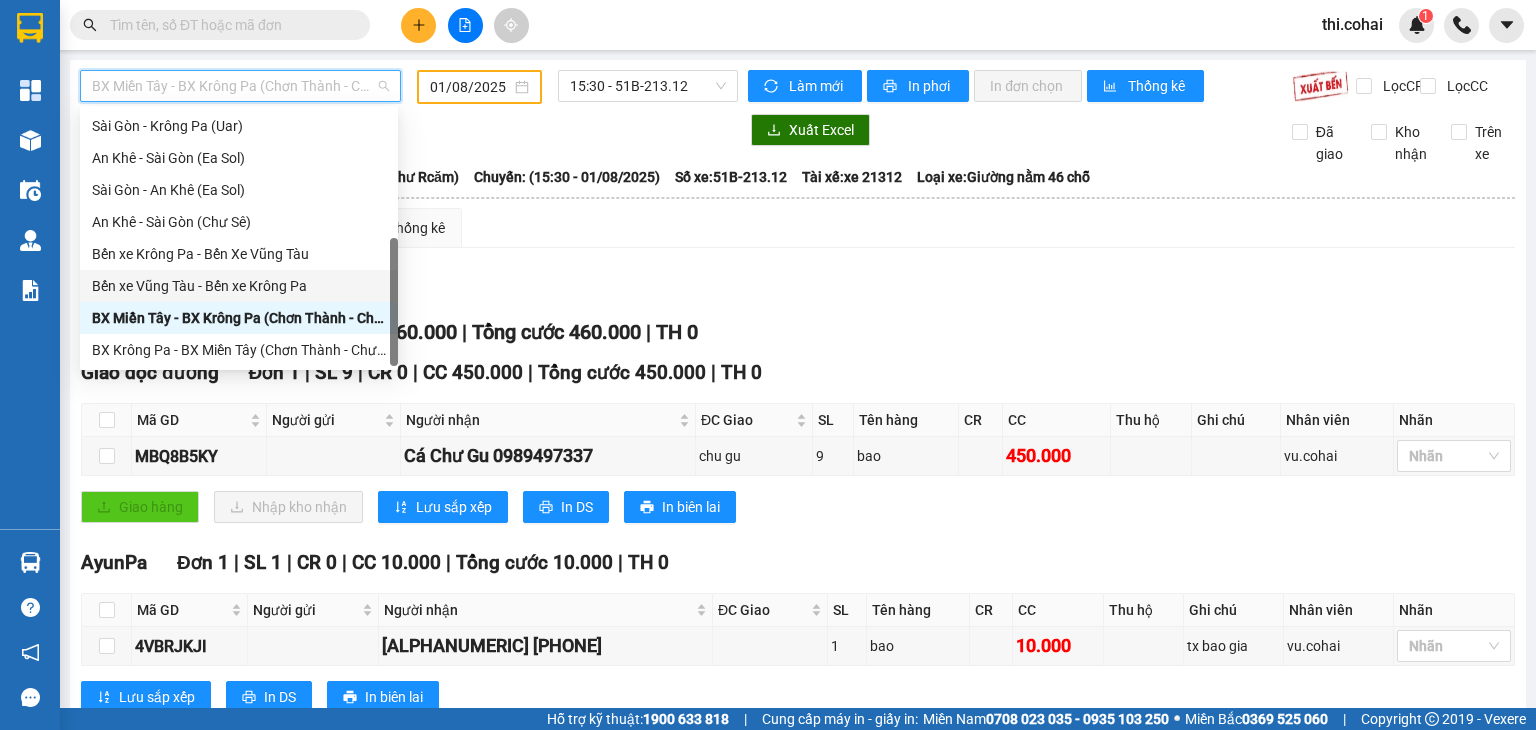 click on "Bến xe Vũng Tàu - Bến xe Krông Pa" at bounding box center (239, 286) 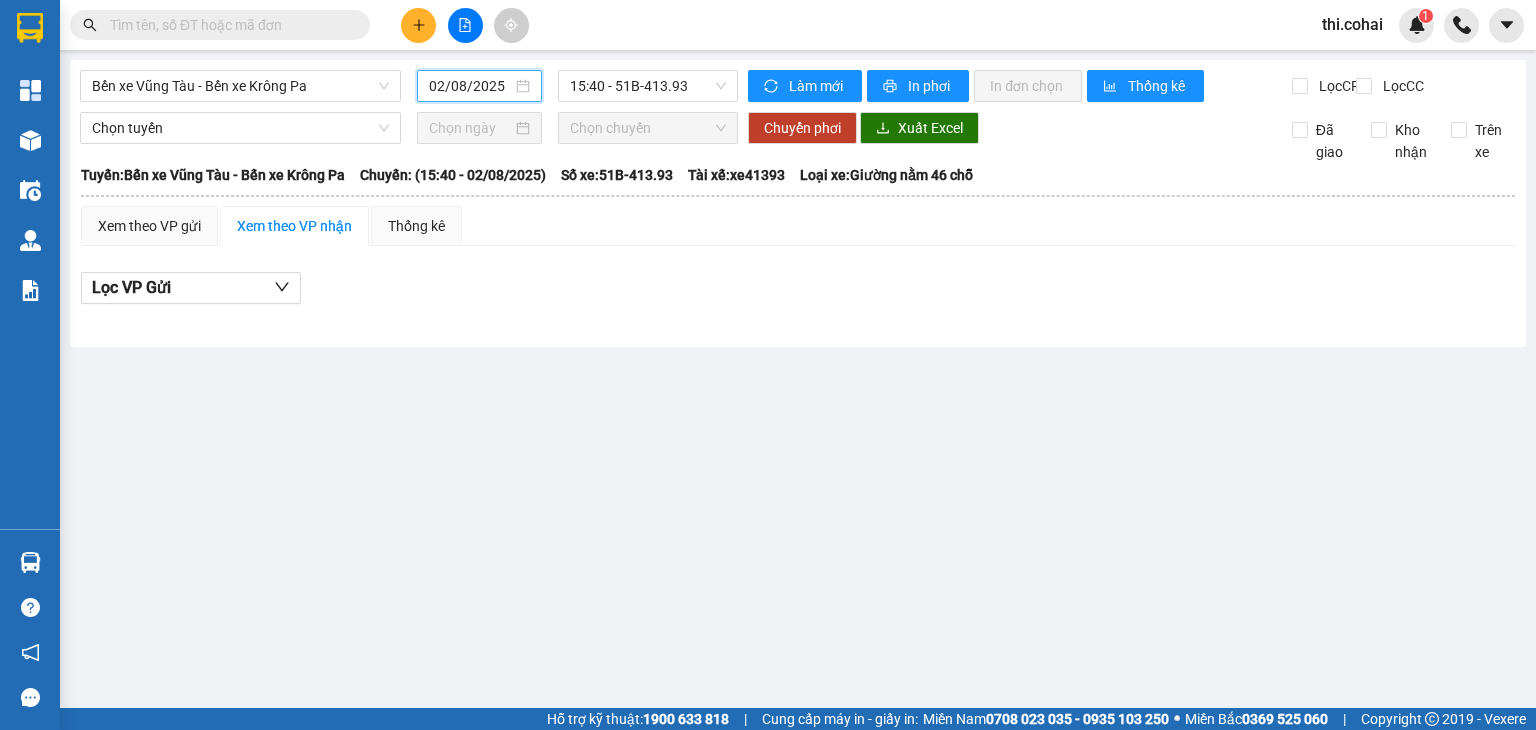click on "02/08/2025" at bounding box center [470, 86] 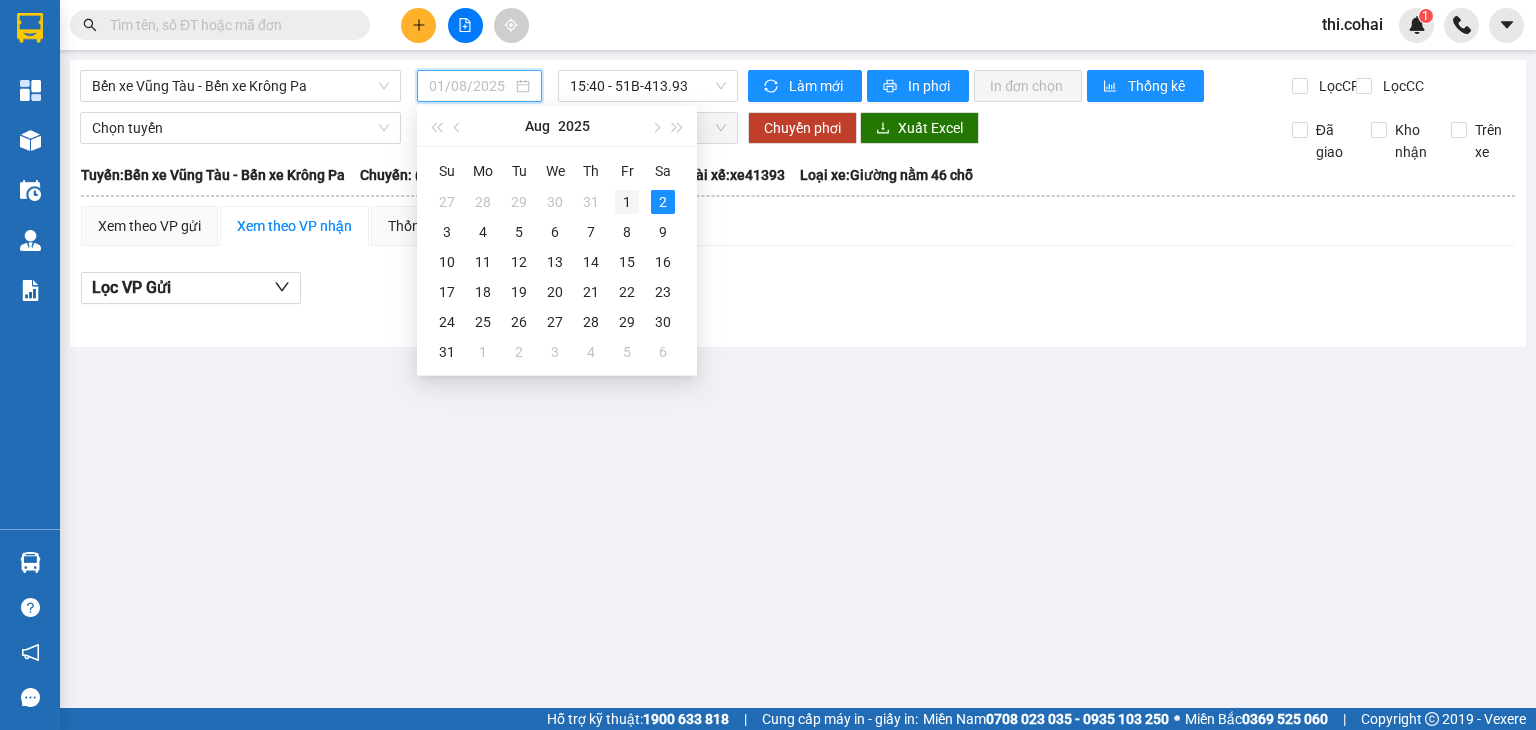 click on "1" at bounding box center [627, 202] 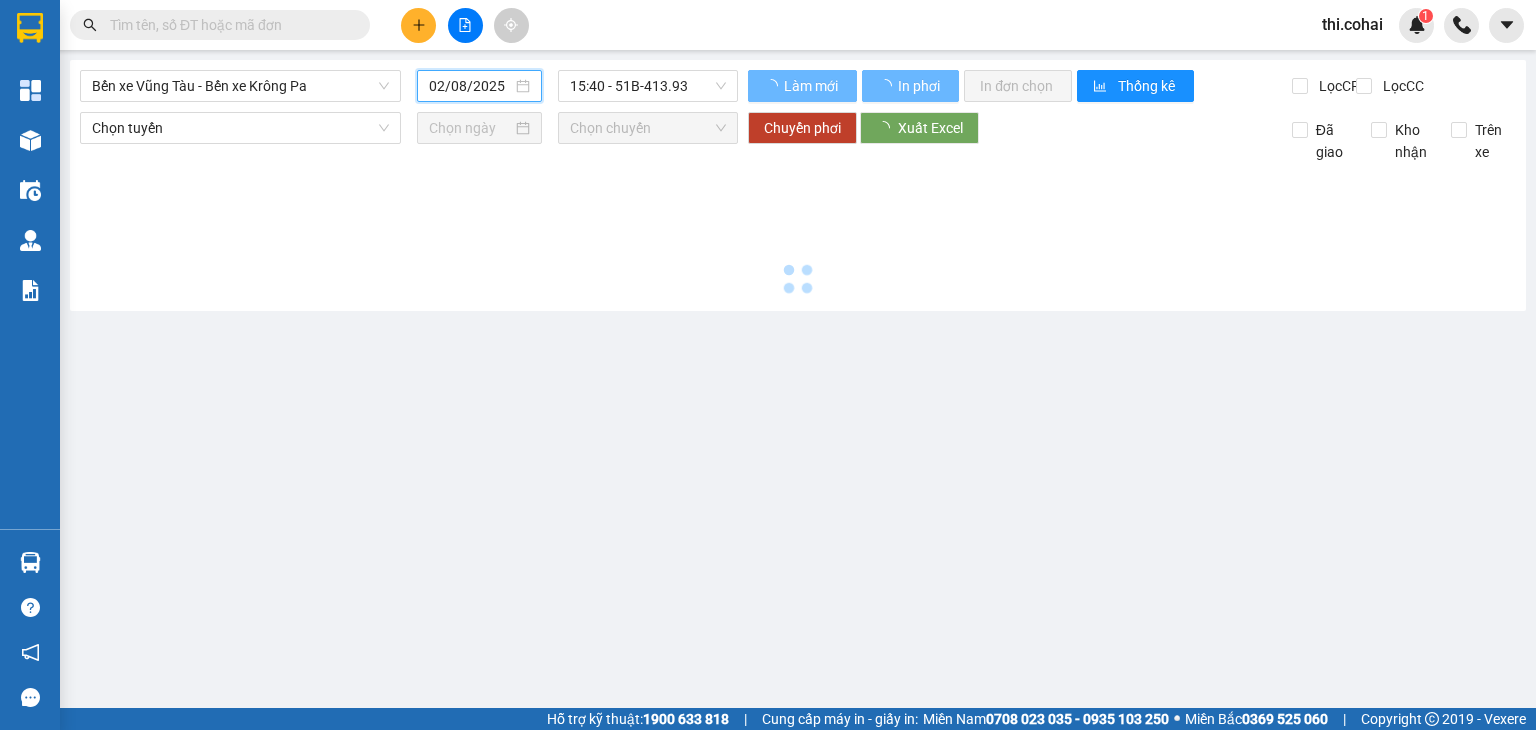 type on "01/08/2025" 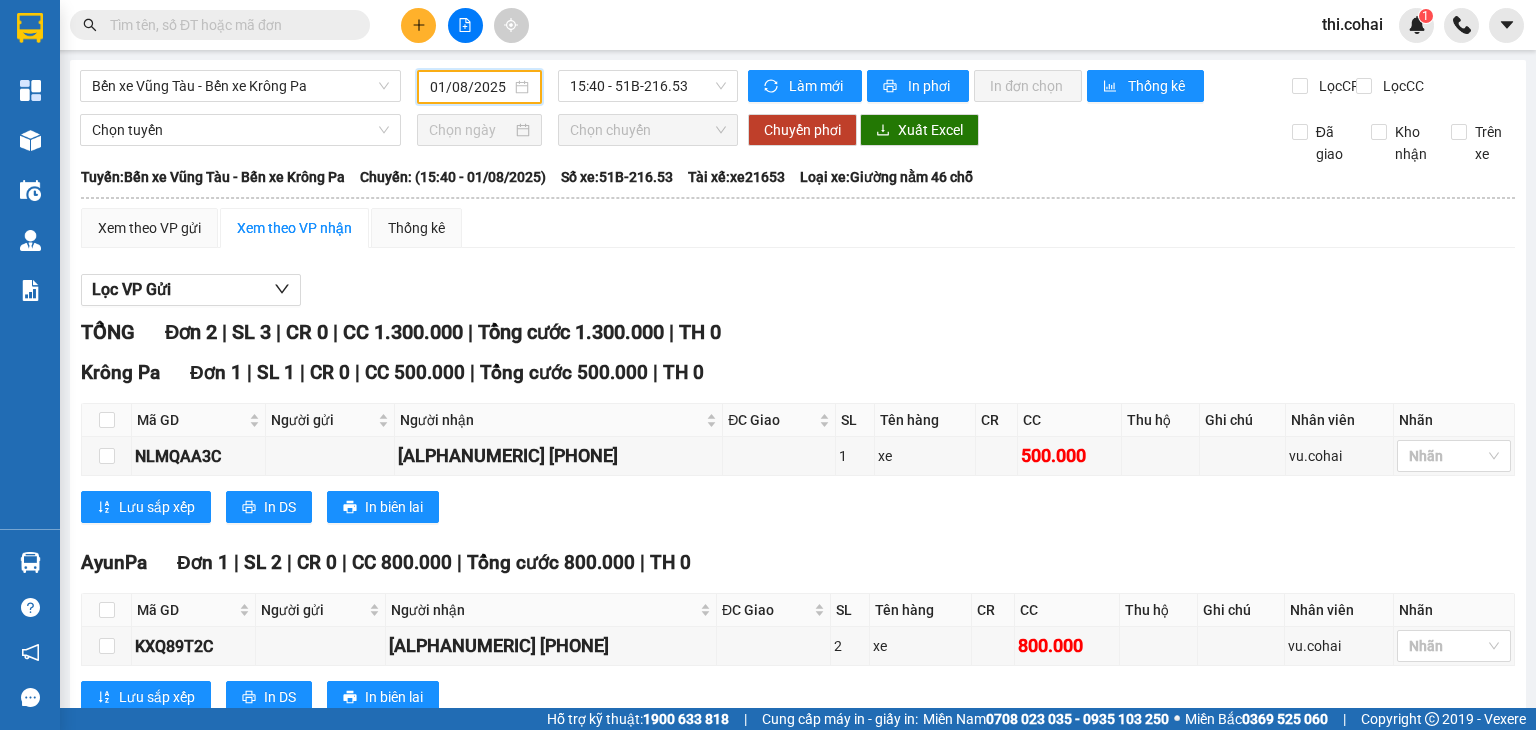 scroll, scrollTop: 73, scrollLeft: 0, axis: vertical 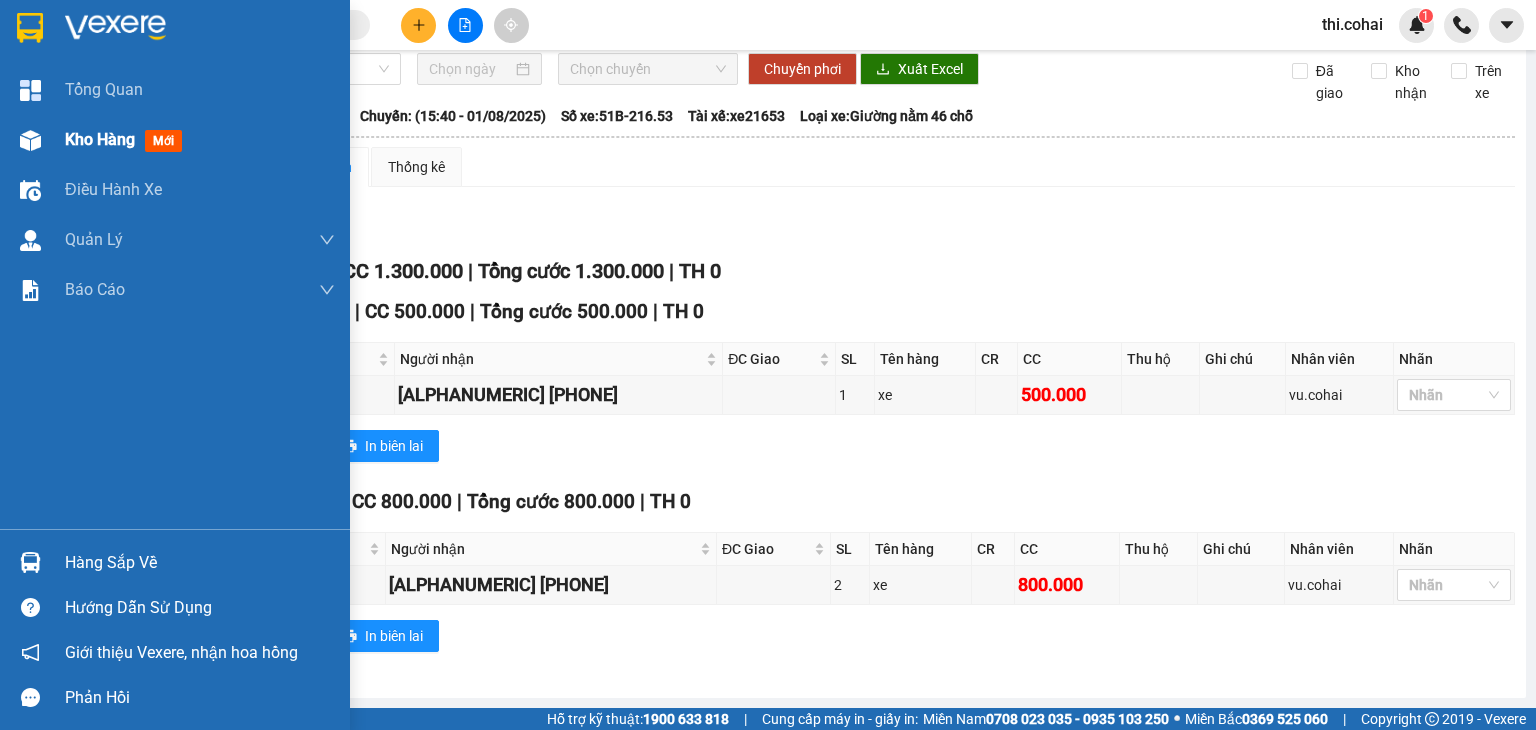 click on "Kho hàng mới" at bounding box center [175, 140] 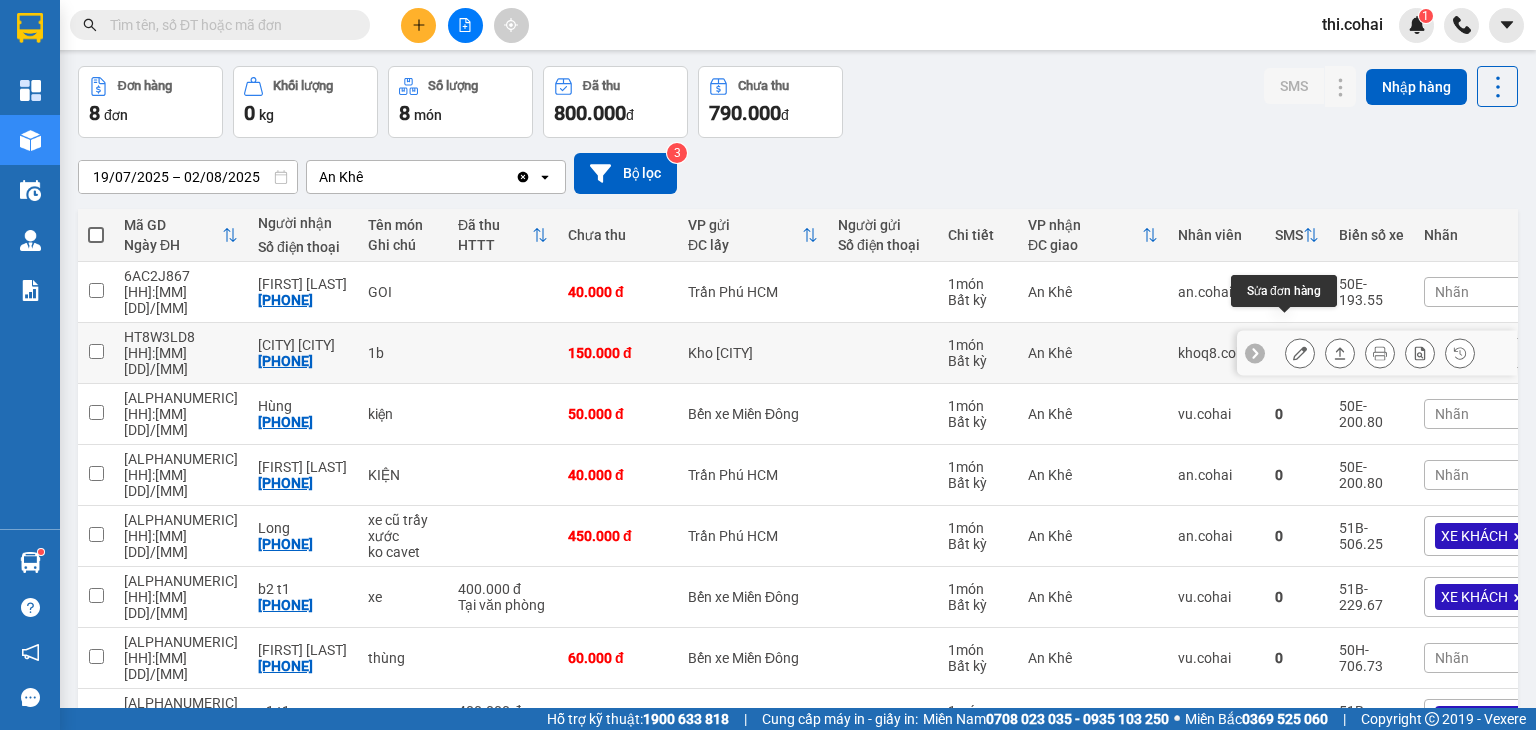 click 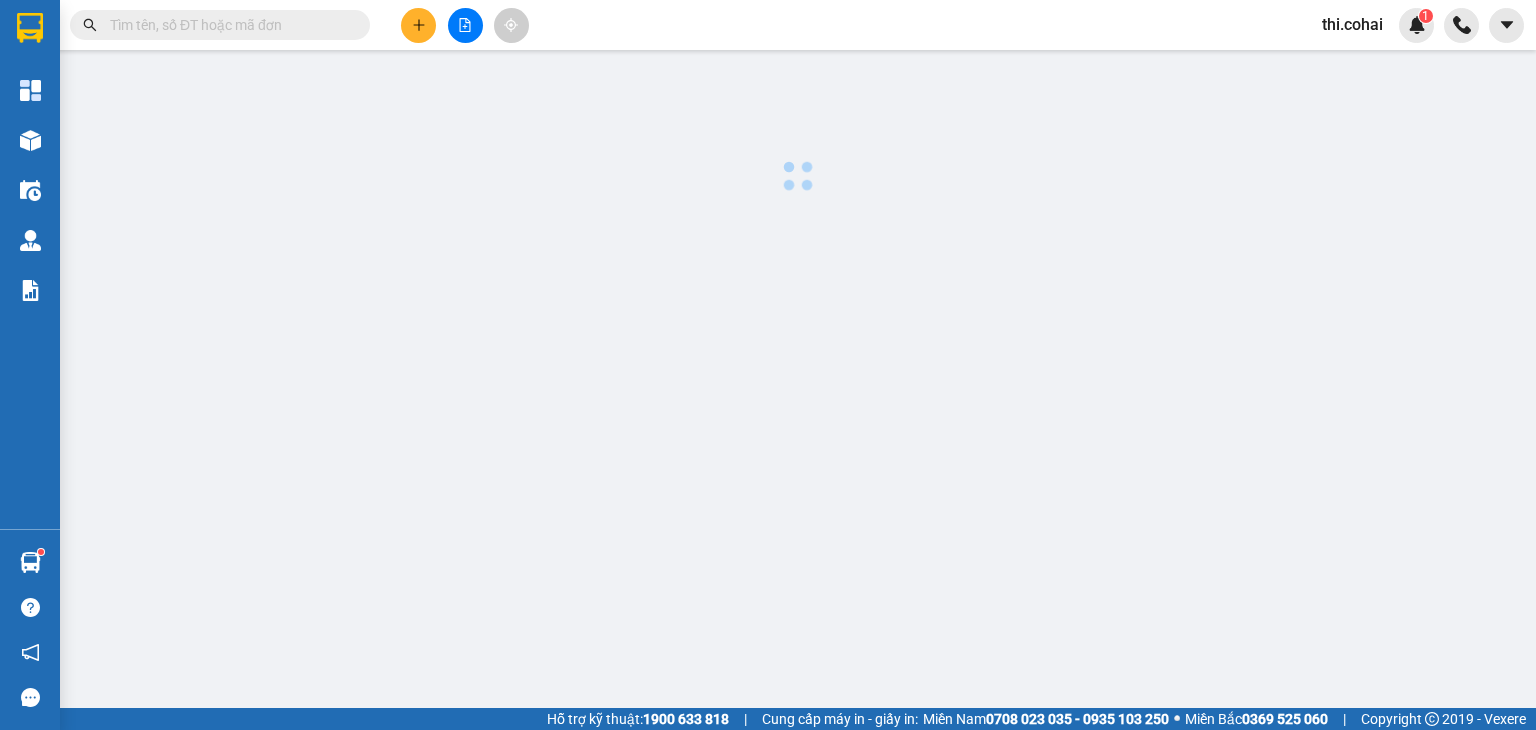 scroll, scrollTop: 0, scrollLeft: 0, axis: both 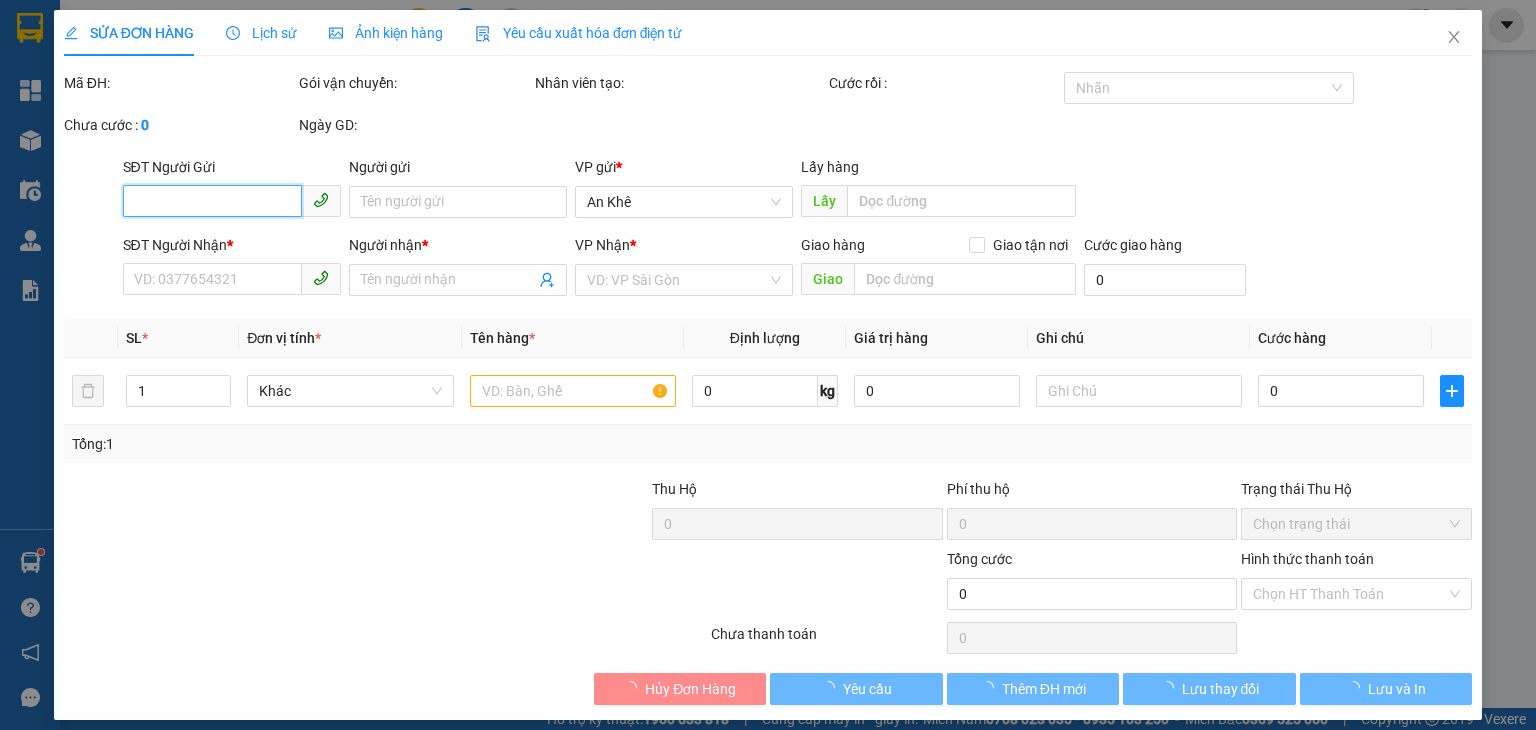 type on "[PHONE]" 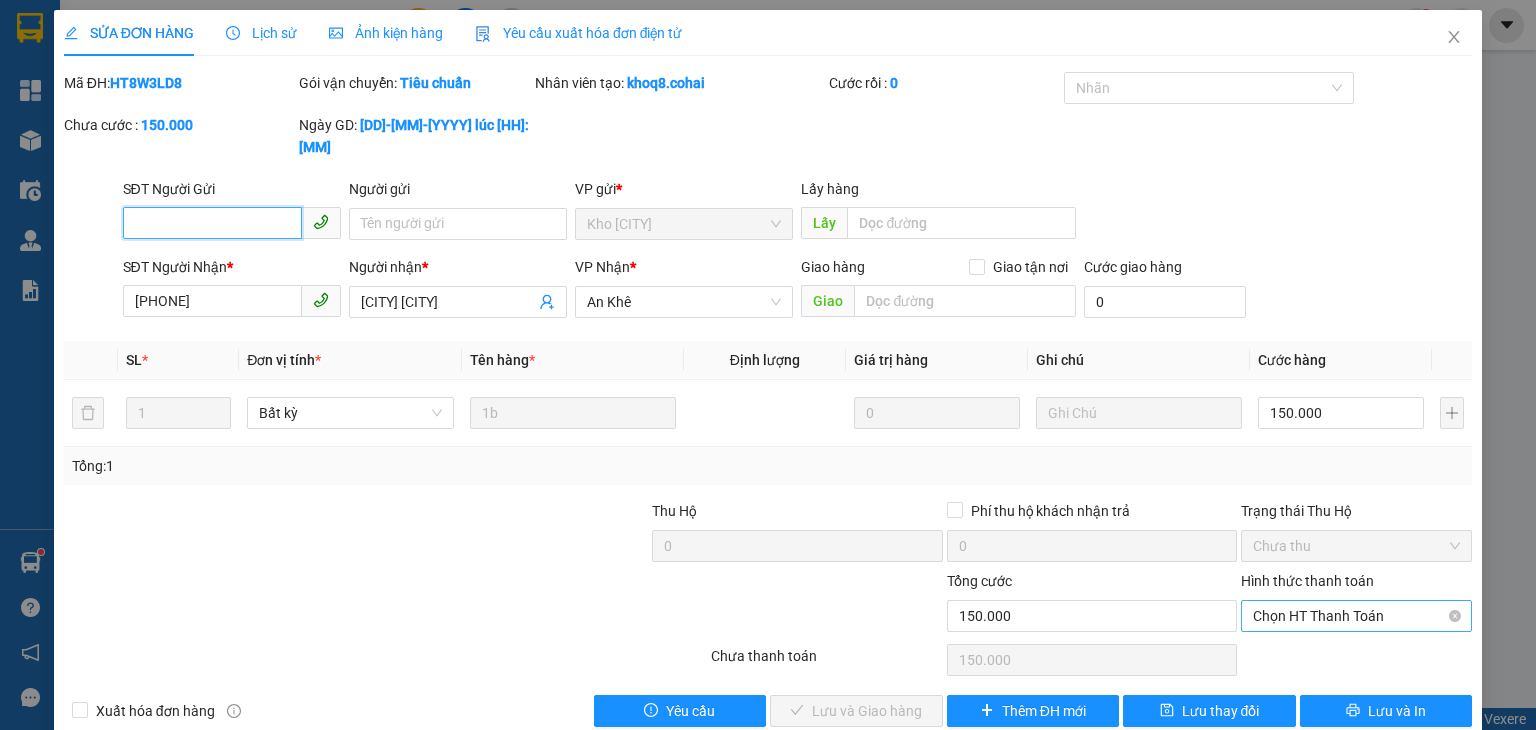 click on "Chọn HT Thanh Toán" at bounding box center [1356, 616] 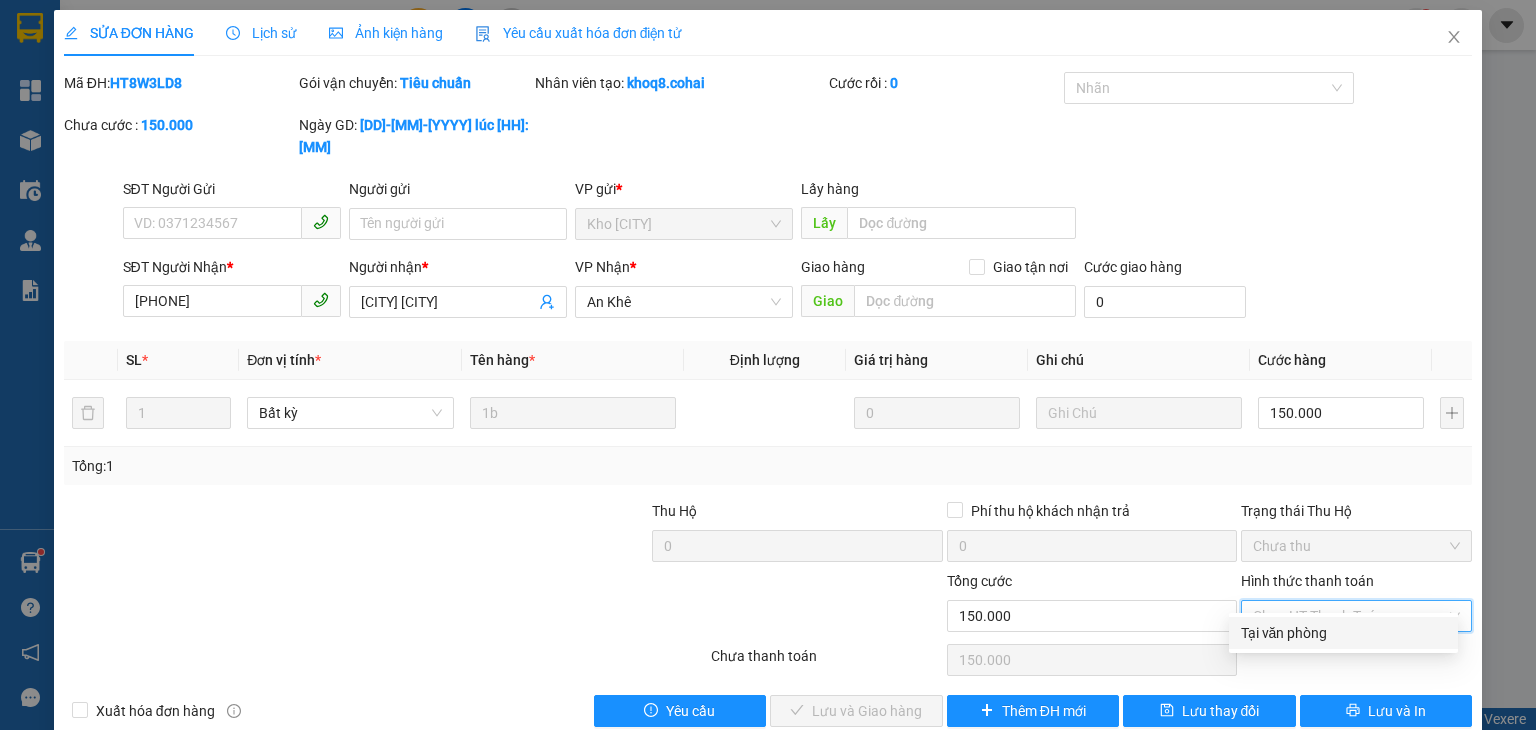 click on "Tại văn phòng" at bounding box center (1343, 633) 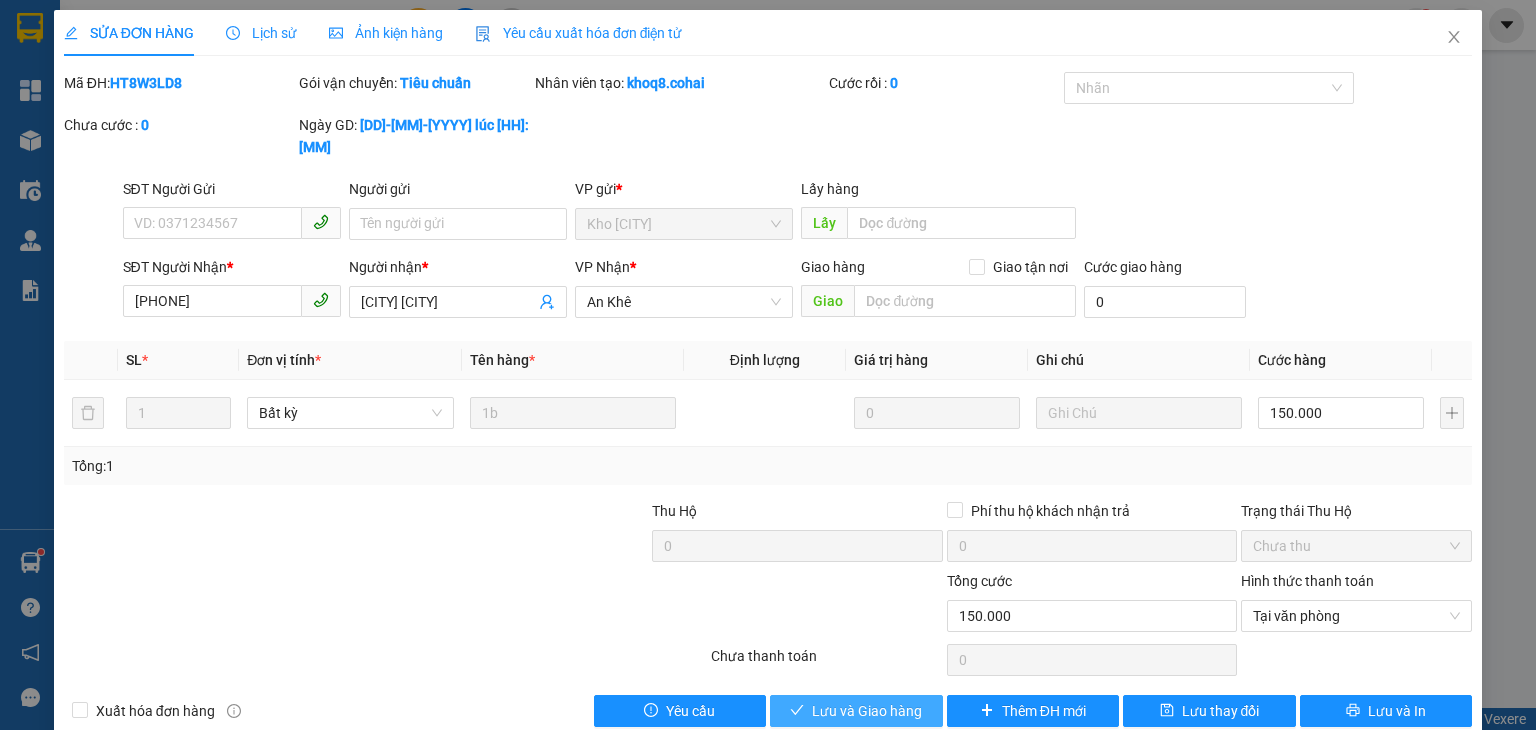 click on "Lưu và Giao hàng" at bounding box center (867, 711) 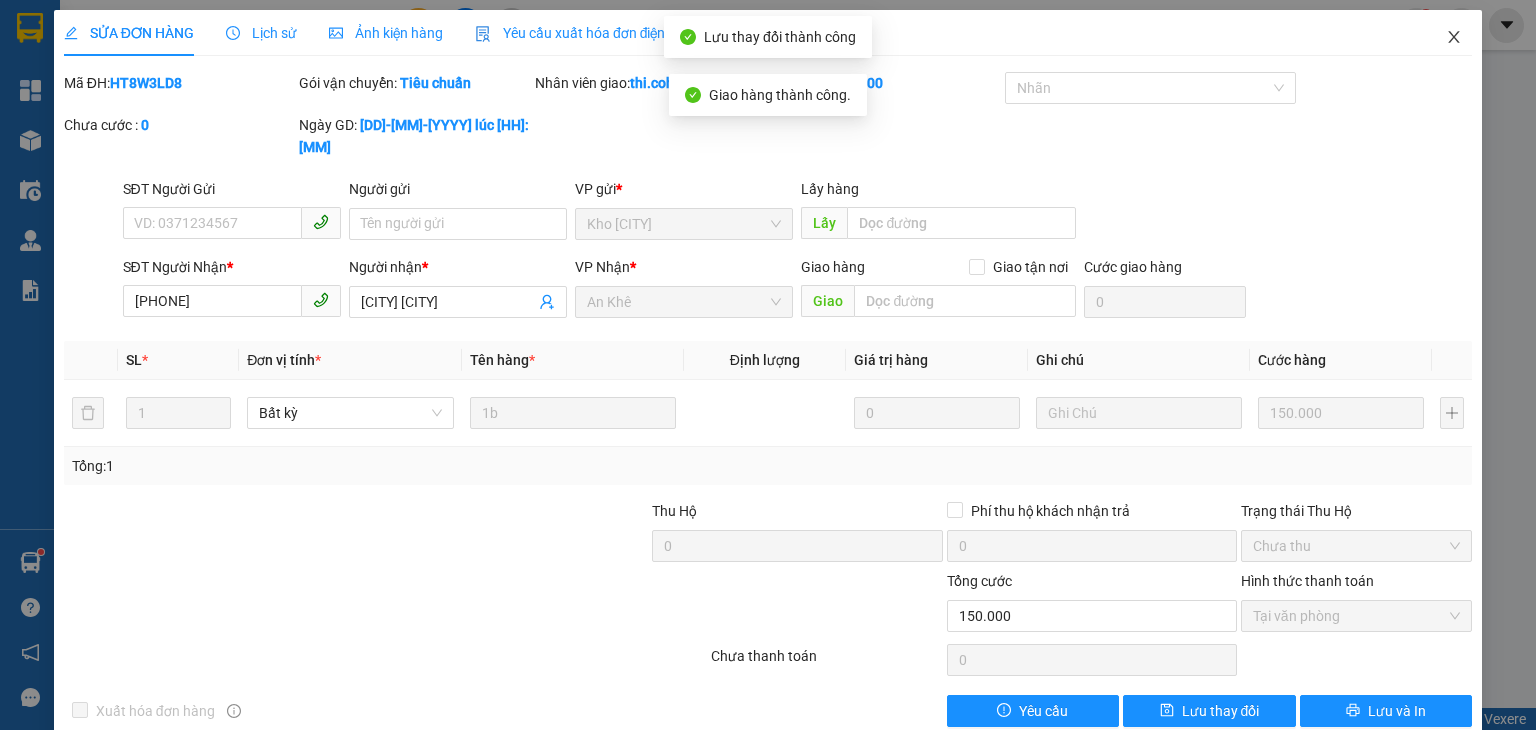 click 